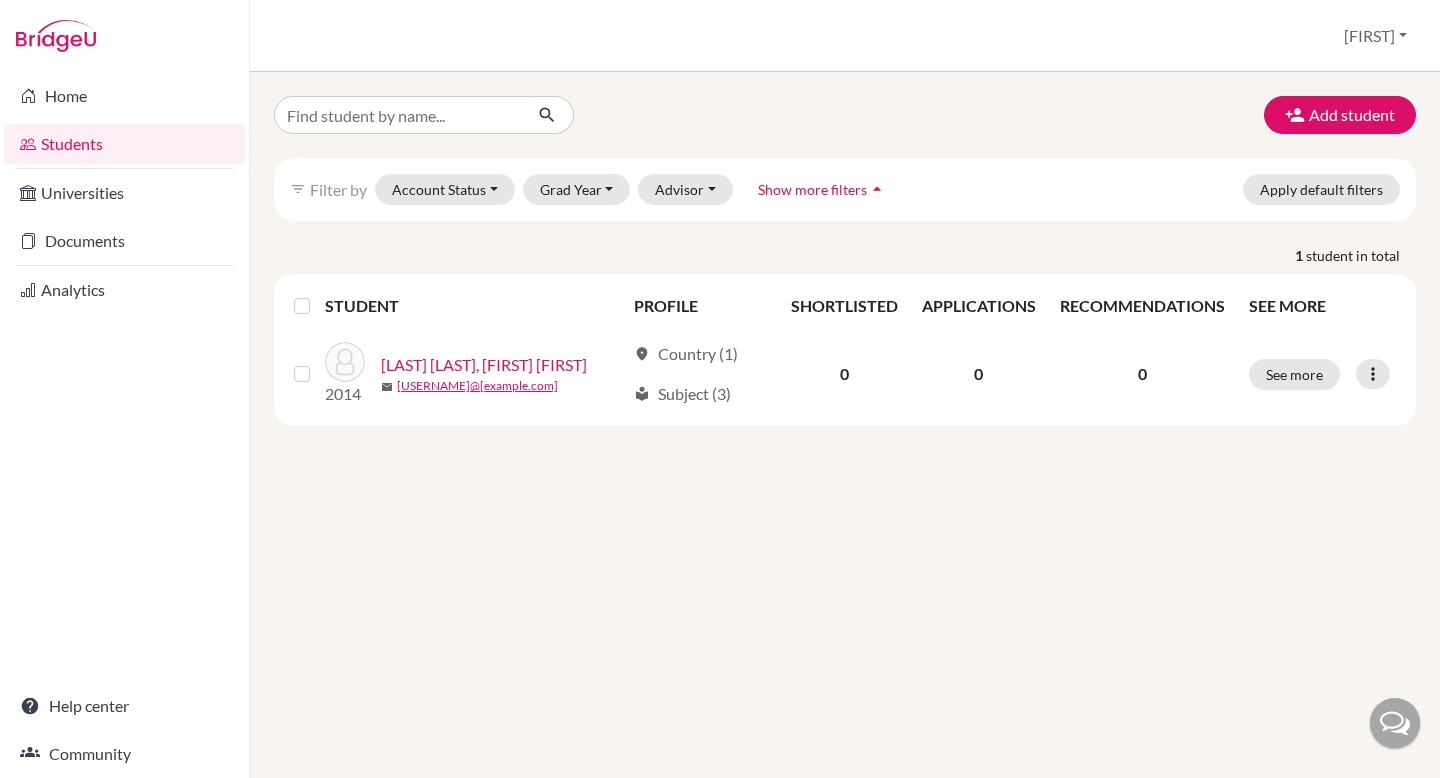scroll, scrollTop: 0, scrollLeft: 0, axis: both 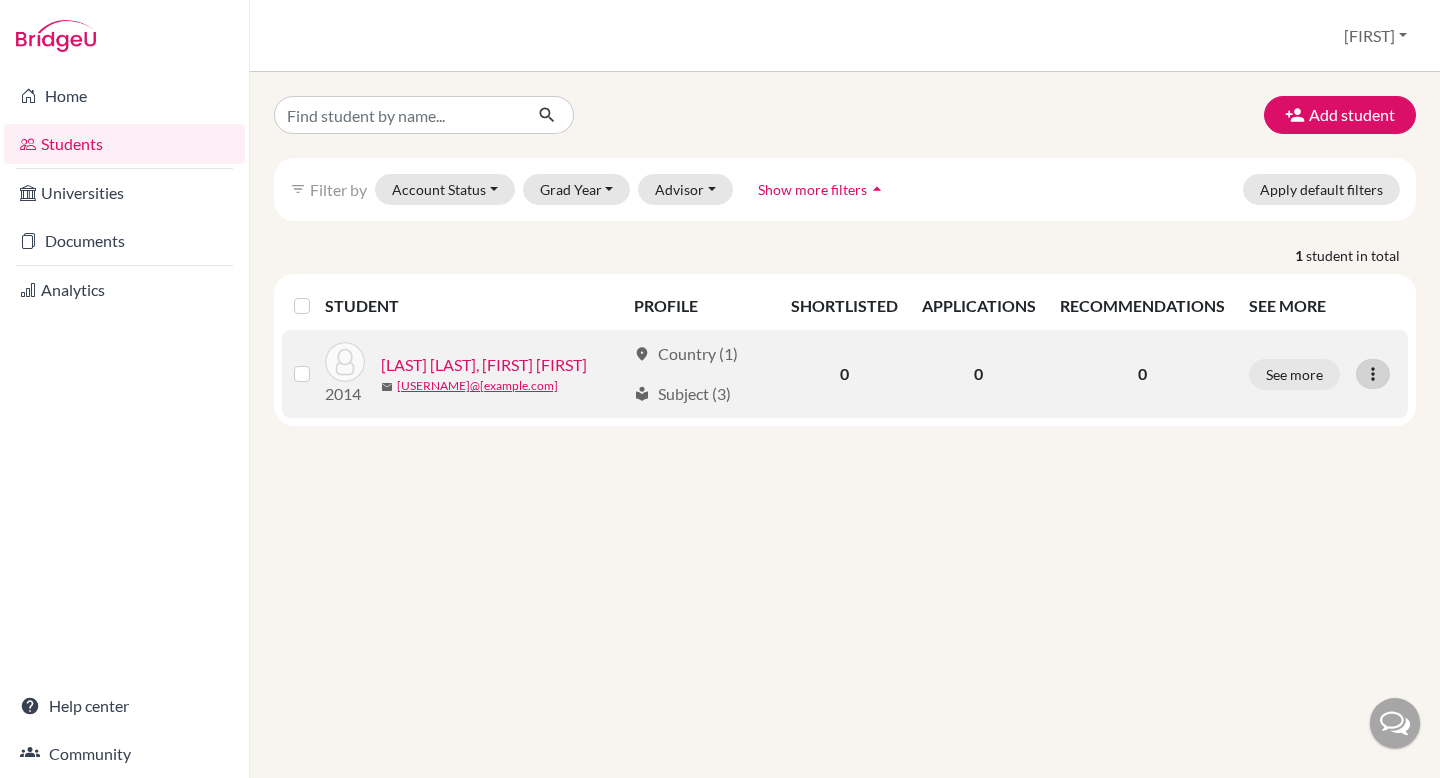 click at bounding box center (1373, 374) 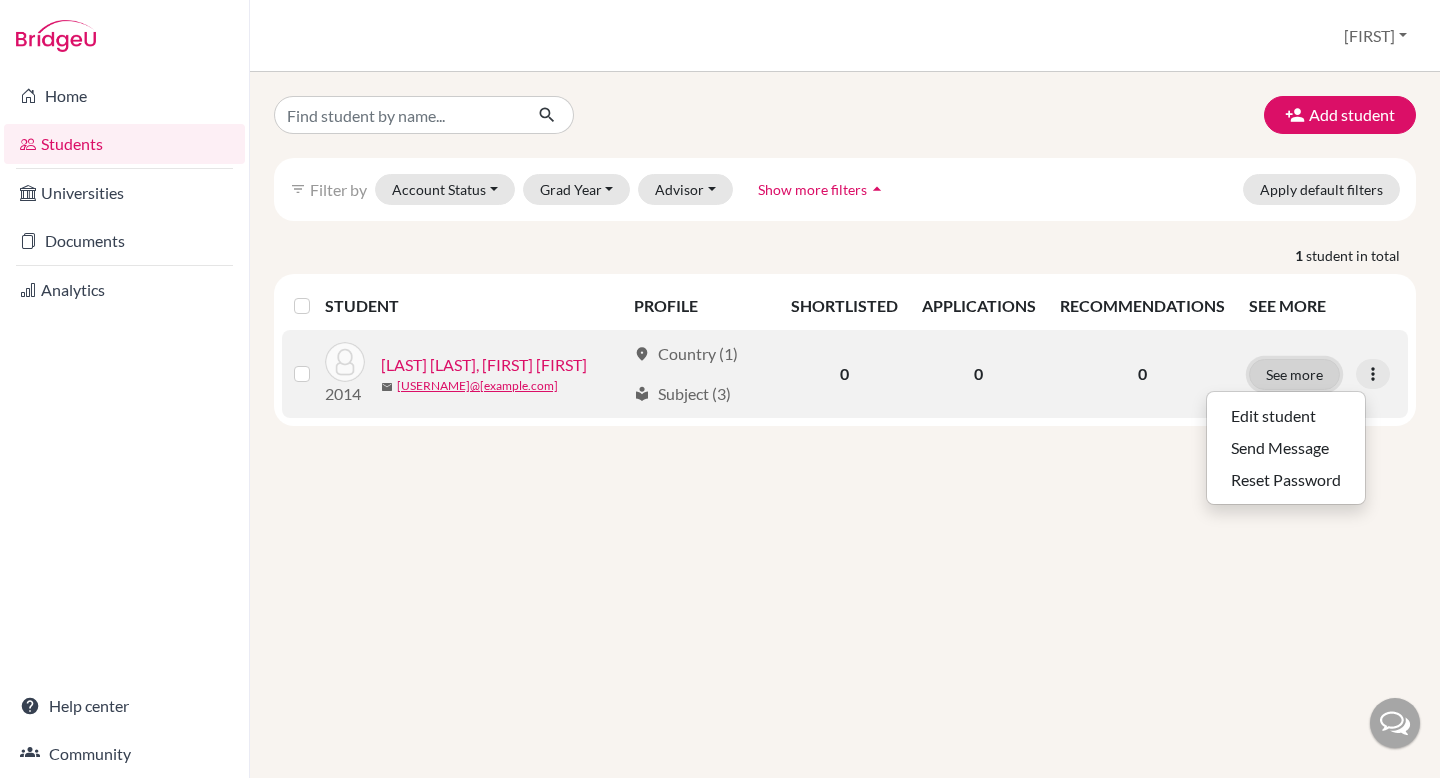 click on "See more" at bounding box center [1294, 374] 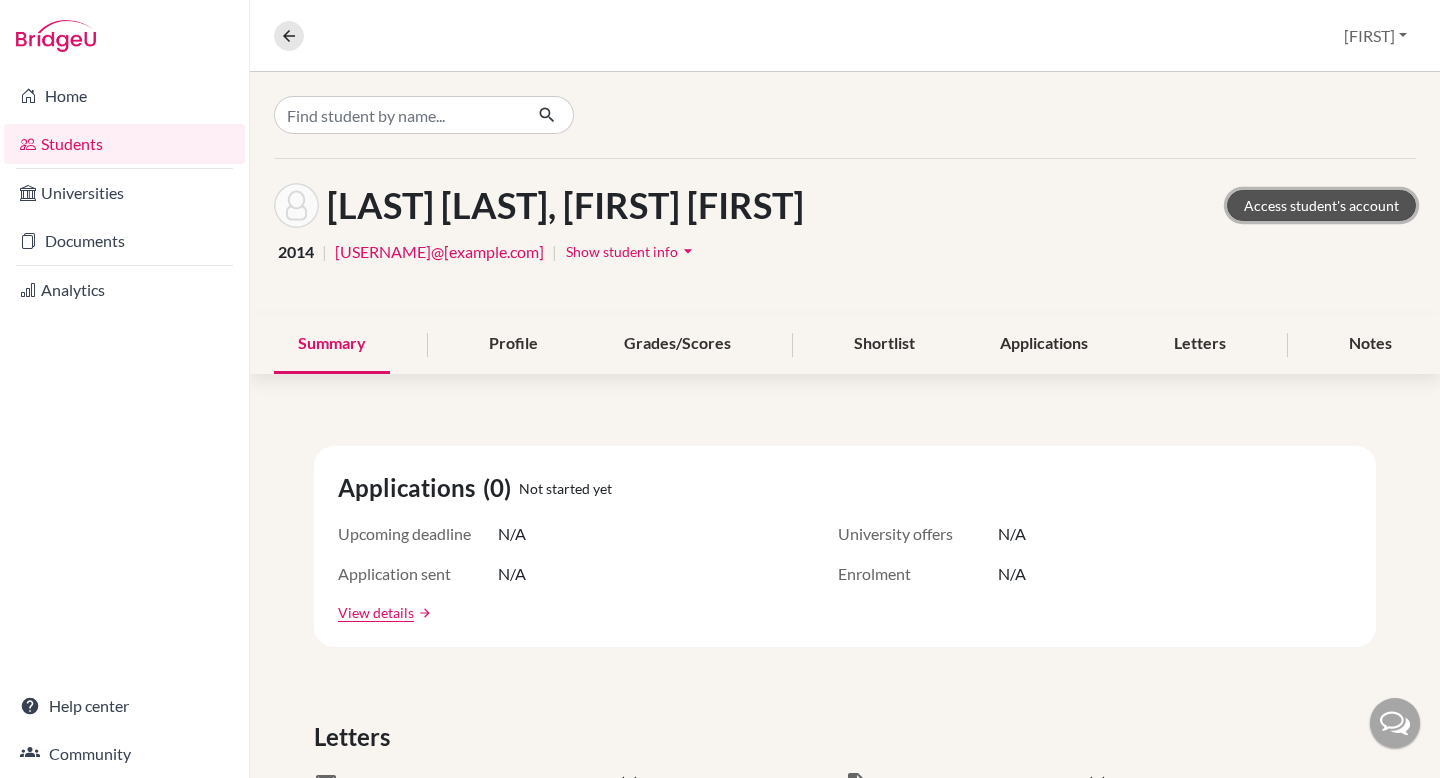click on "Access student's account" at bounding box center (1321, 205) 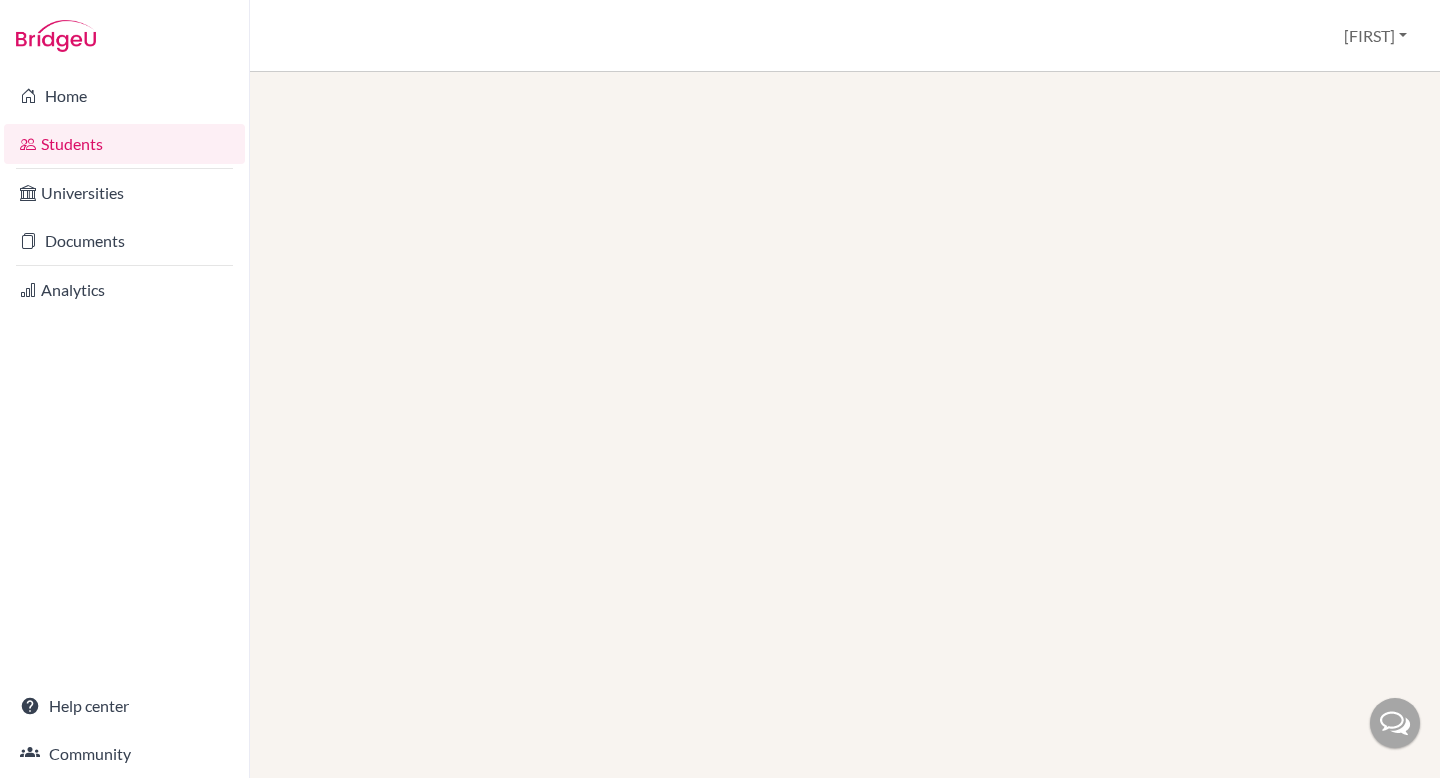 scroll, scrollTop: 0, scrollLeft: 0, axis: both 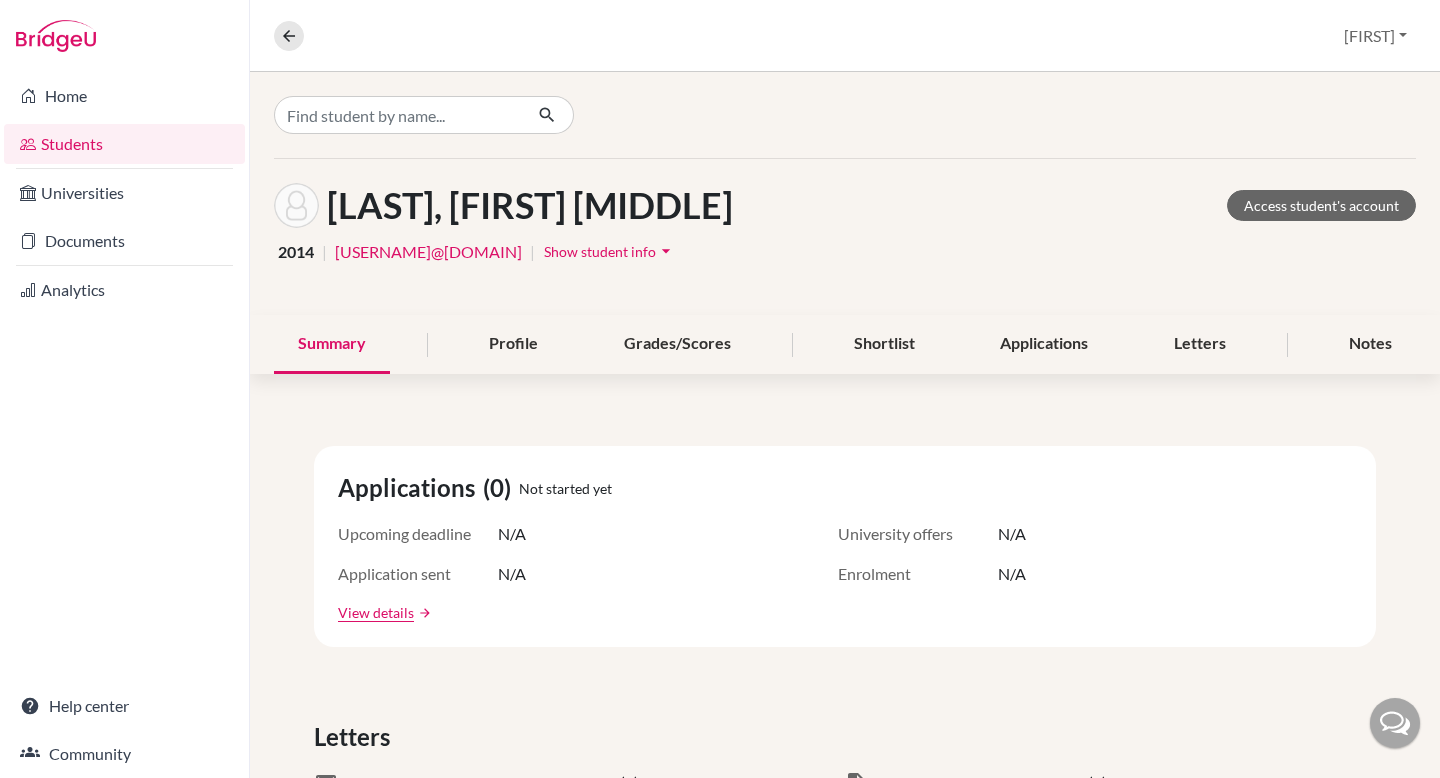 click on "Students" at bounding box center [124, 144] 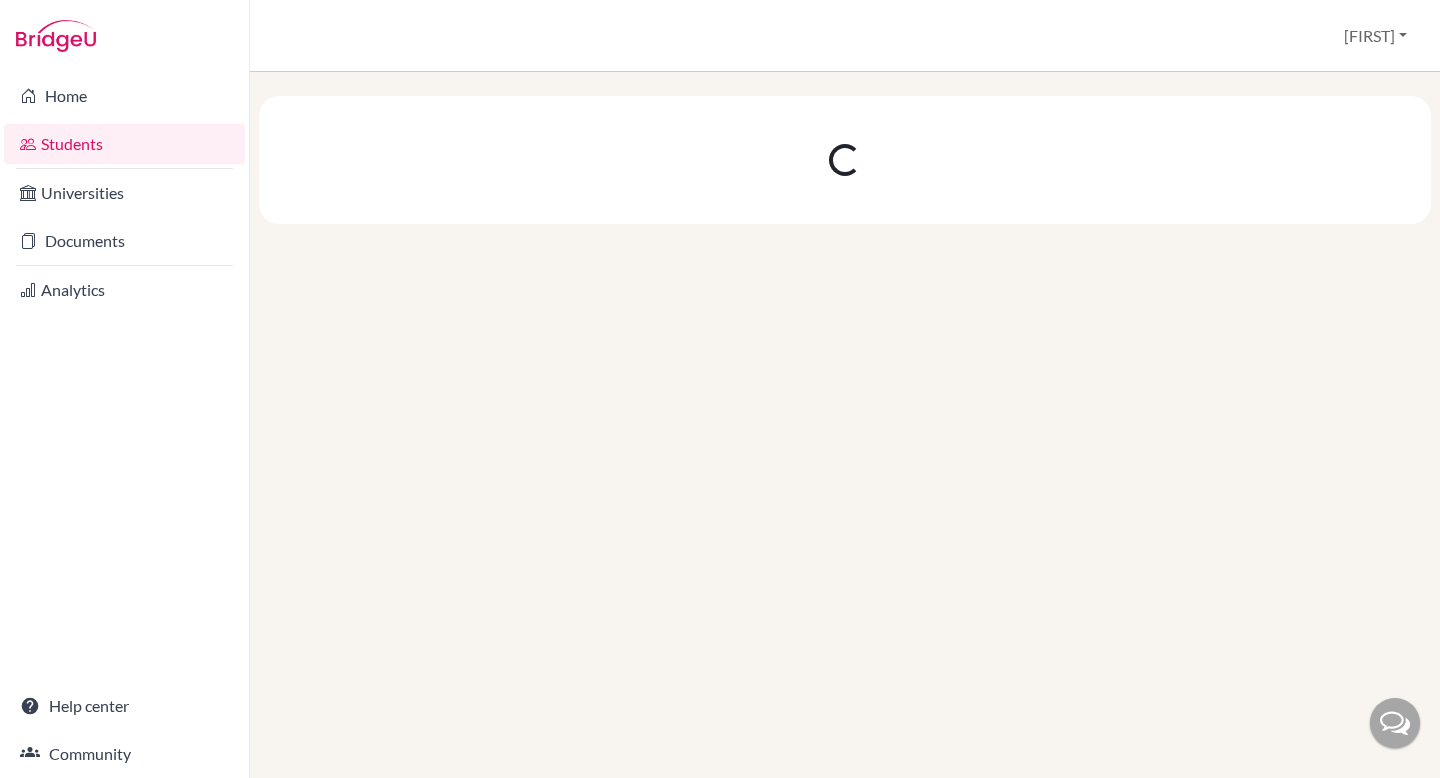 scroll, scrollTop: 0, scrollLeft: 0, axis: both 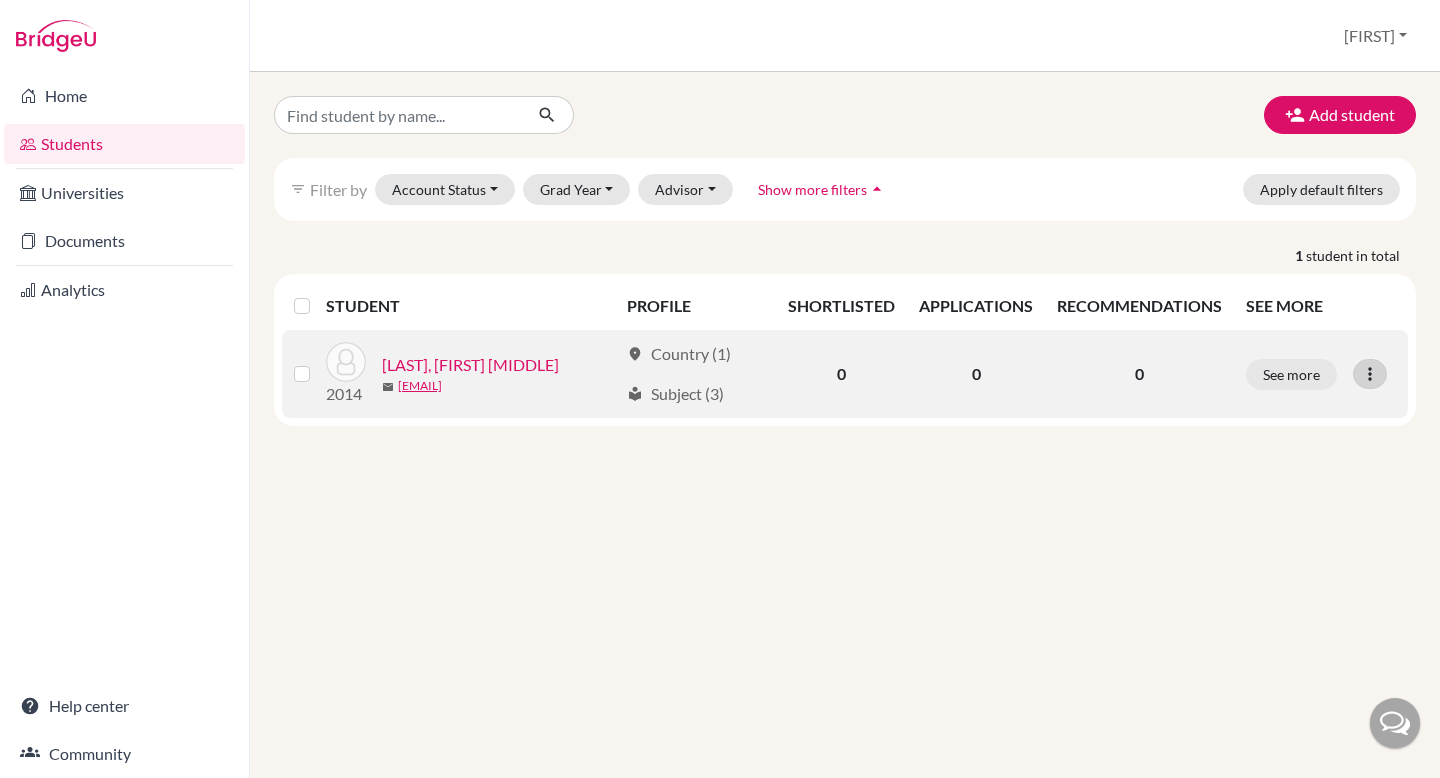 click at bounding box center [1370, 374] 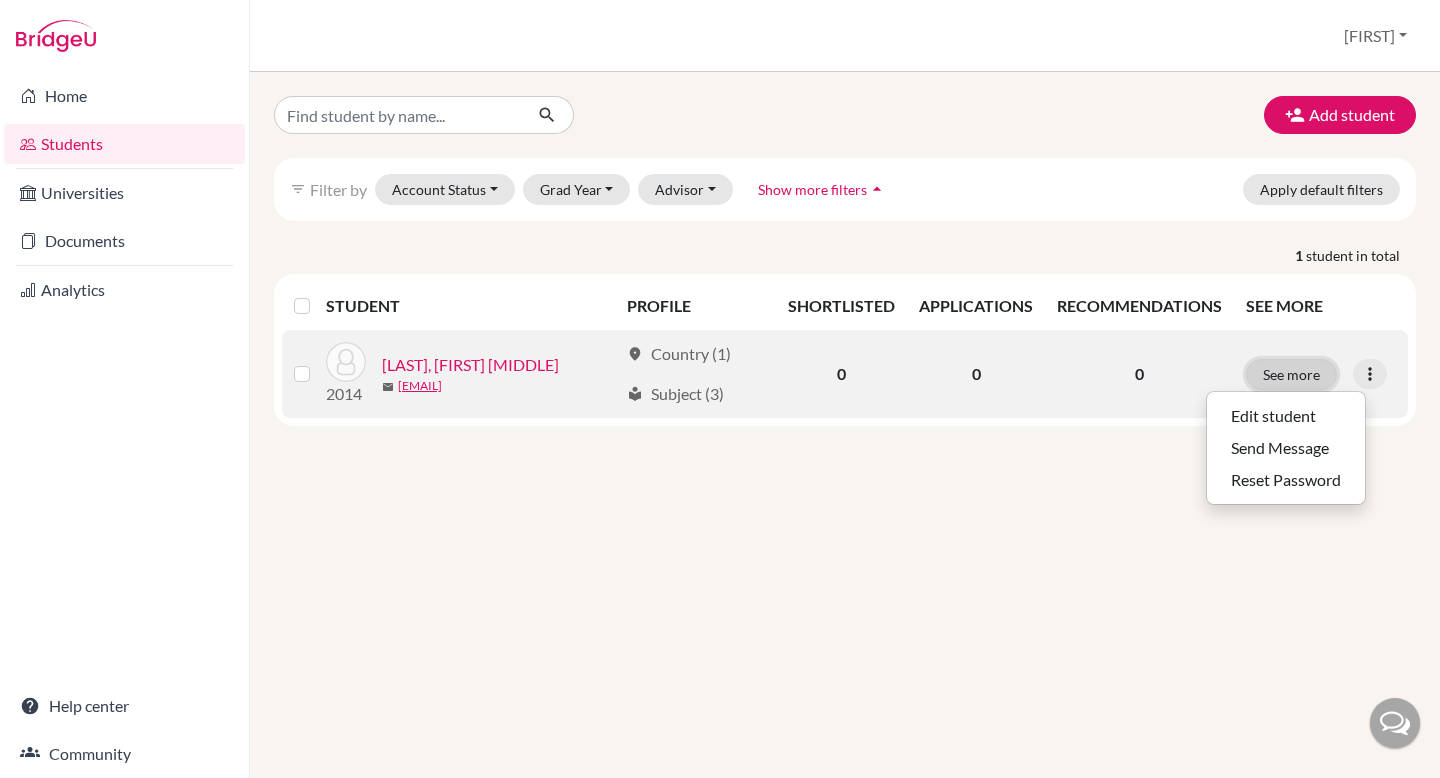 click on "See more" at bounding box center (1291, 374) 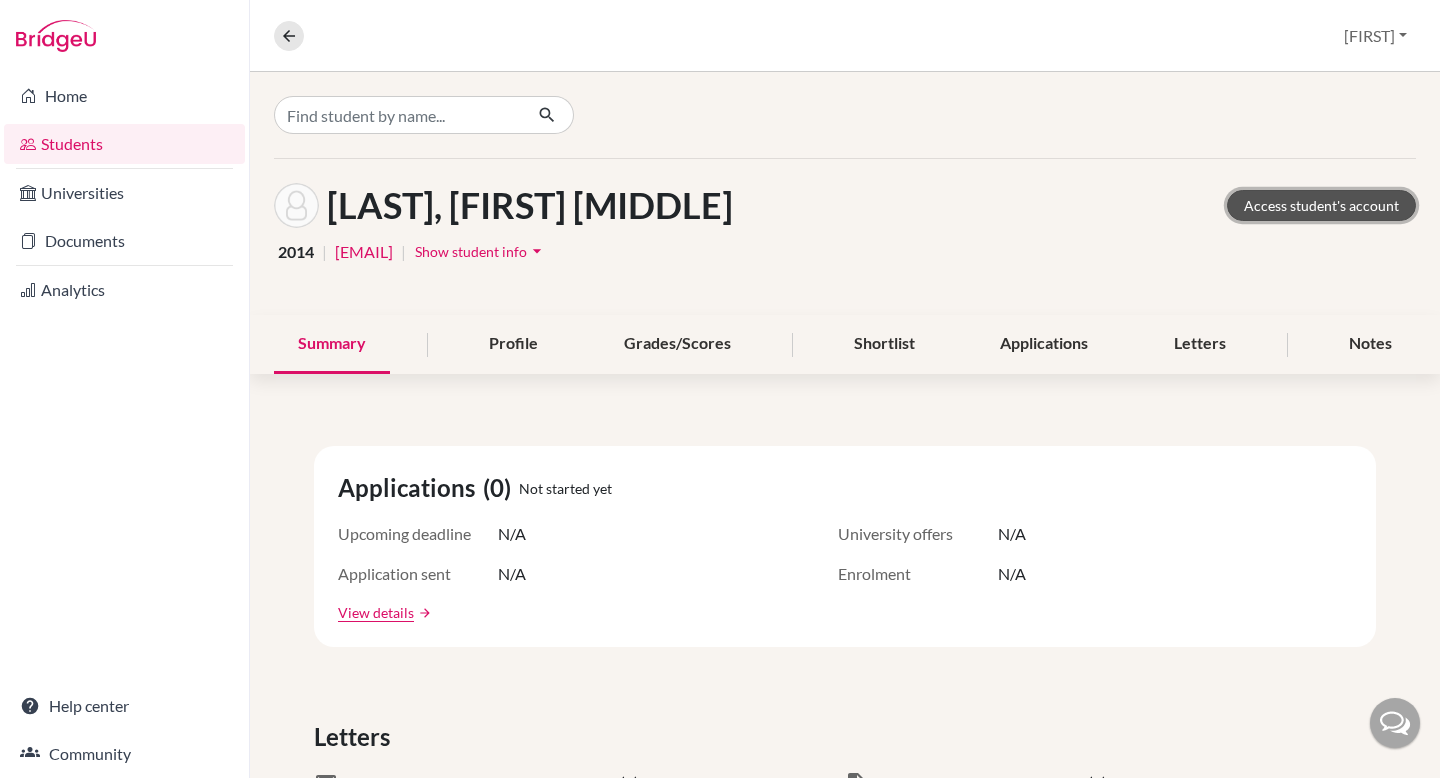 click on "Access student's account" at bounding box center (1321, 205) 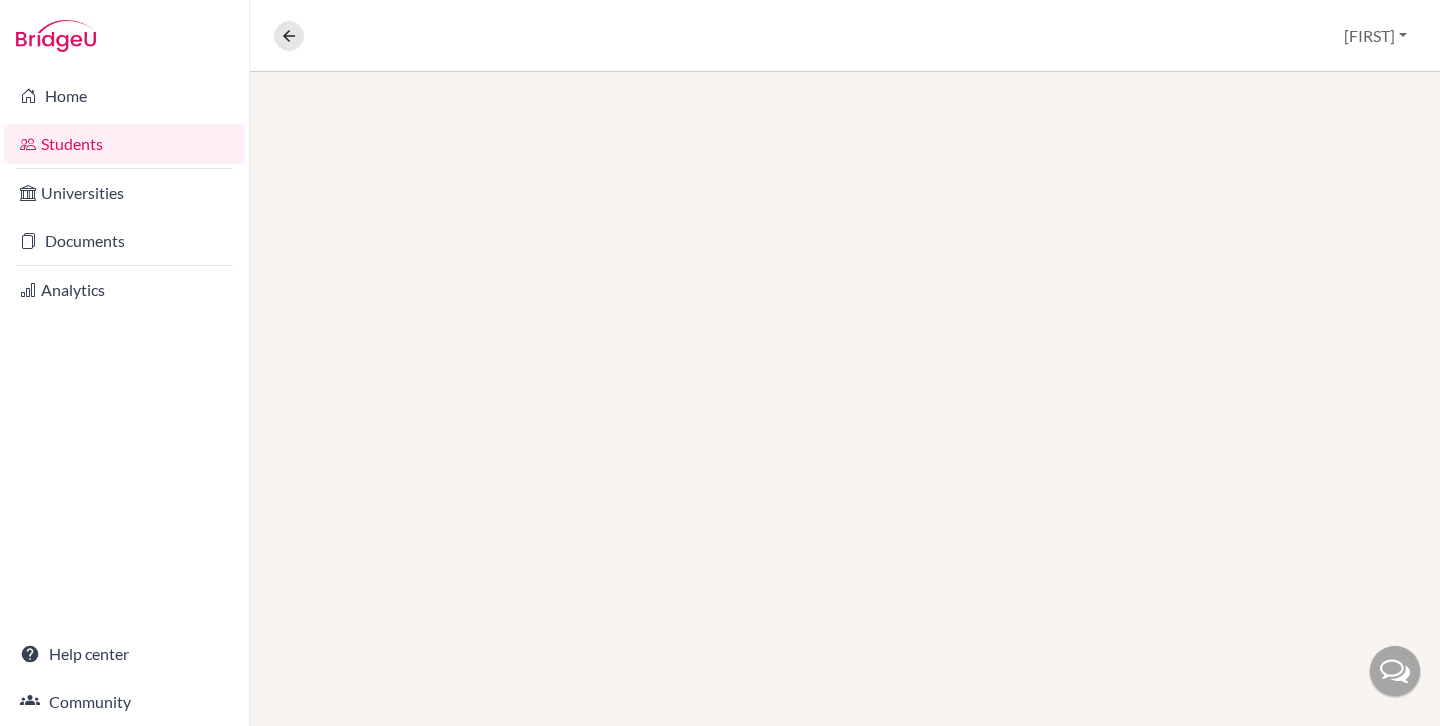 scroll, scrollTop: 0, scrollLeft: 0, axis: both 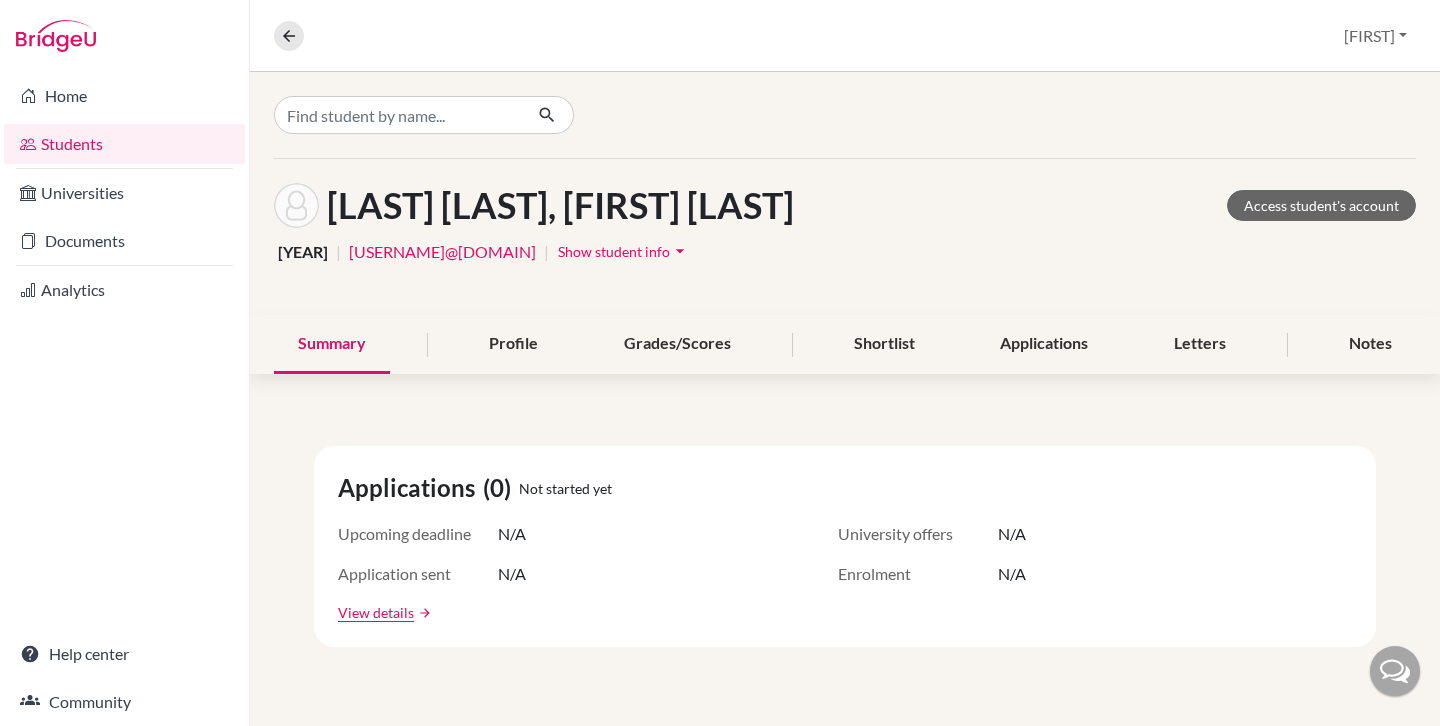 click on "Students" at bounding box center (124, 144) 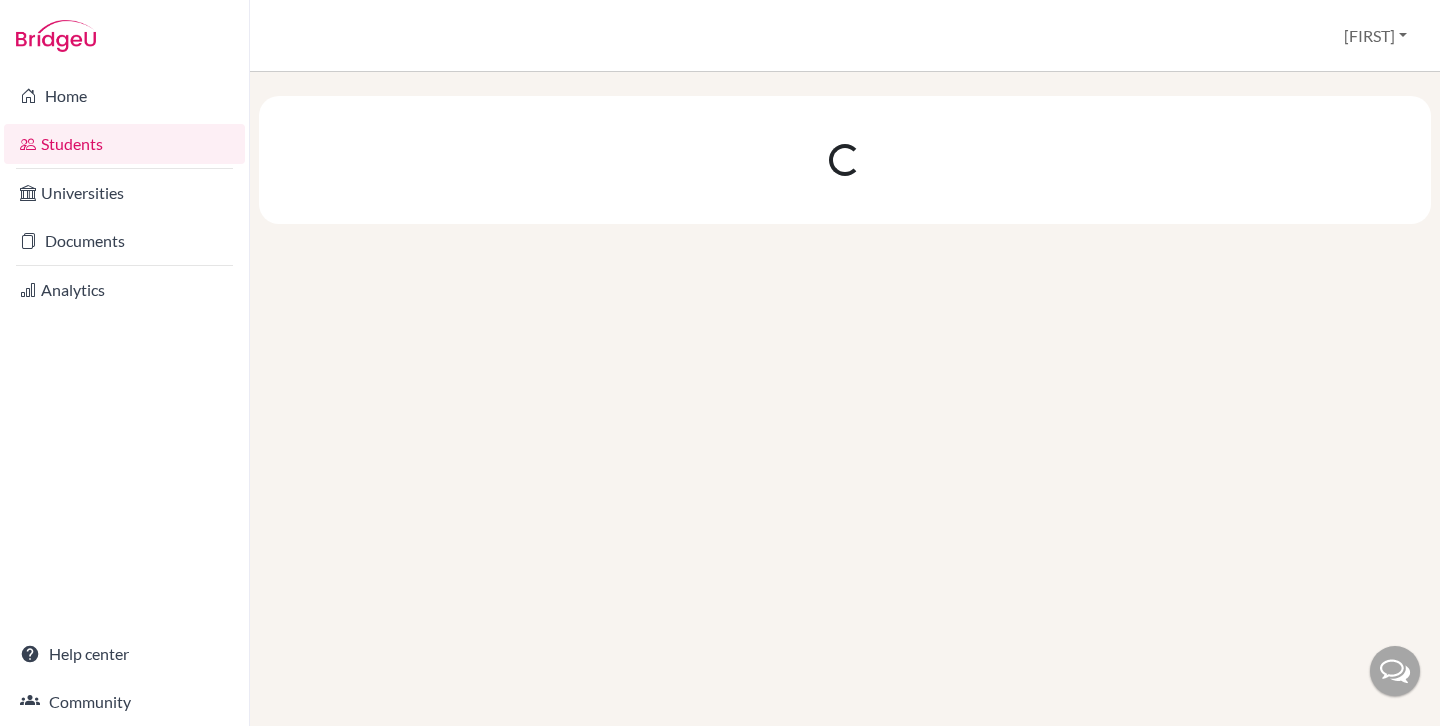 scroll, scrollTop: 0, scrollLeft: 0, axis: both 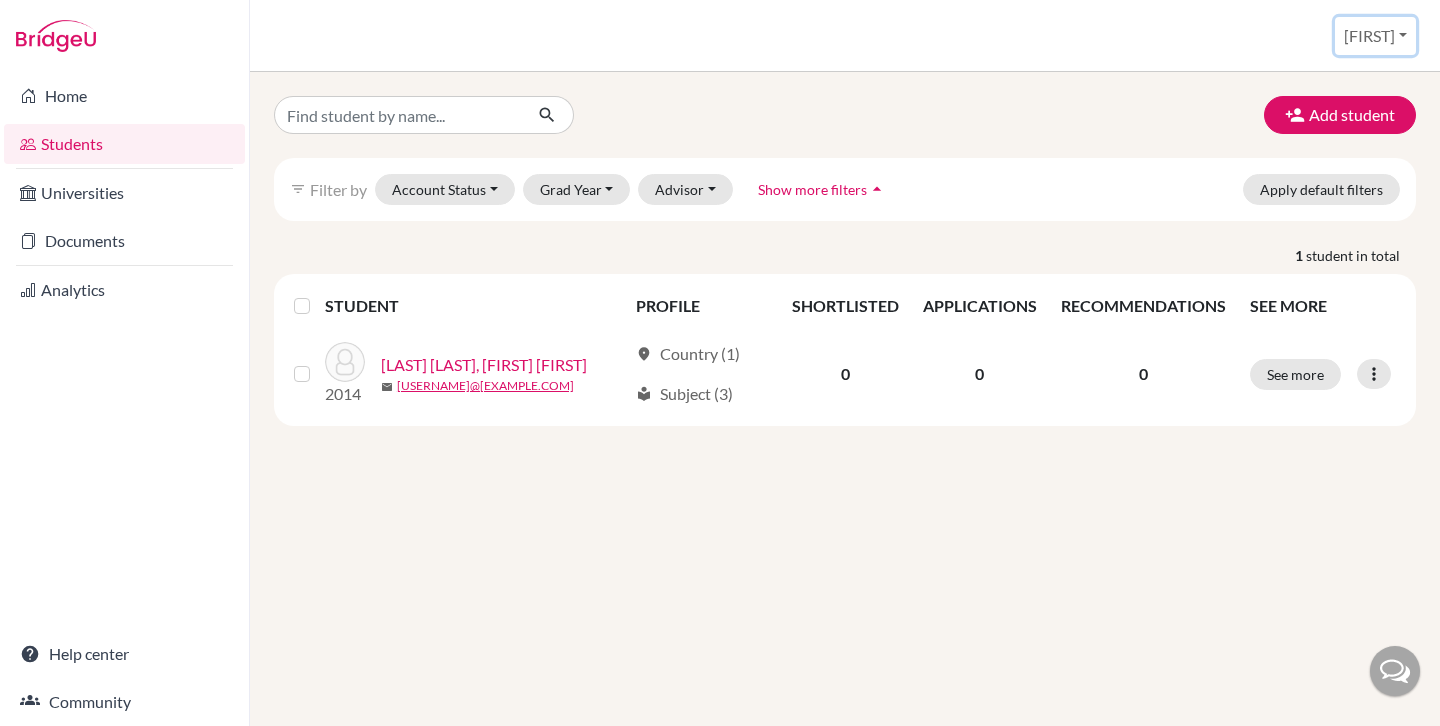 click on "[FIRST]" at bounding box center [1375, 36] 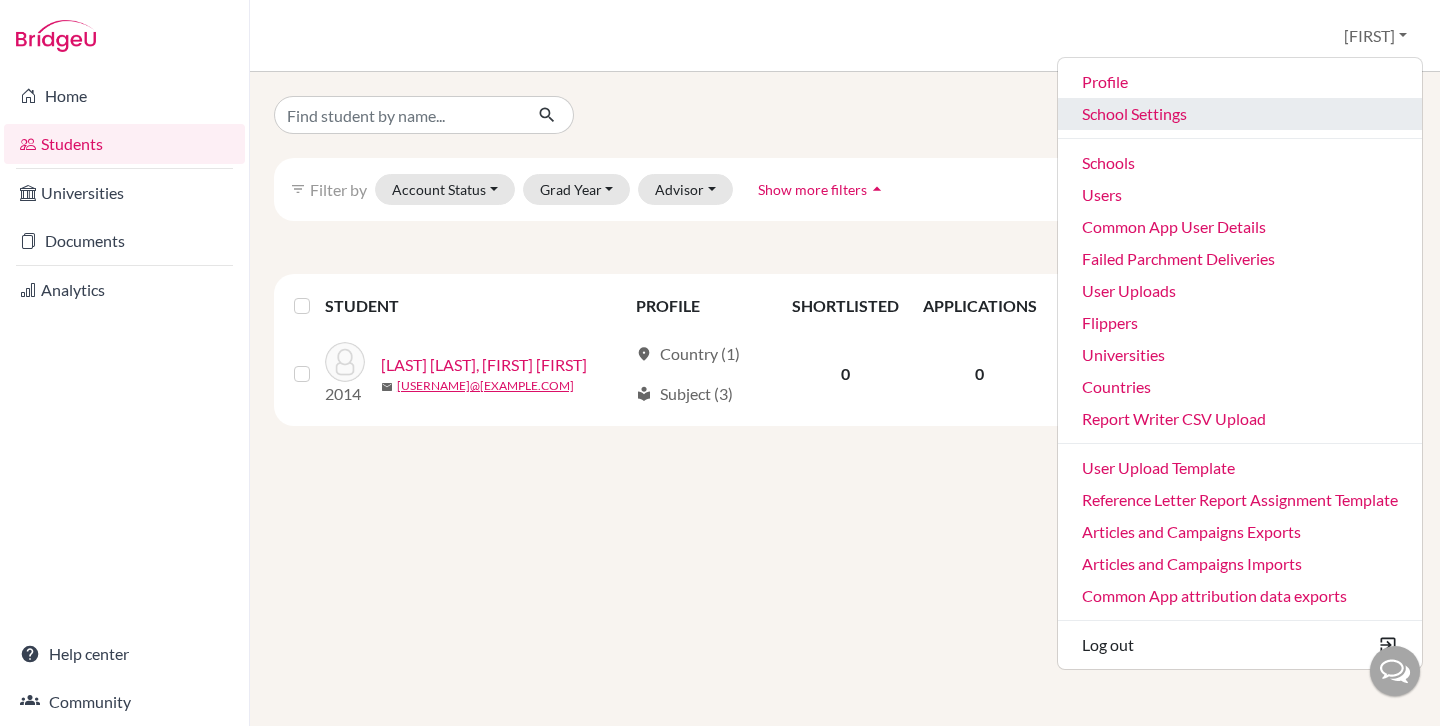 click on "School Settings" at bounding box center (1240, 114) 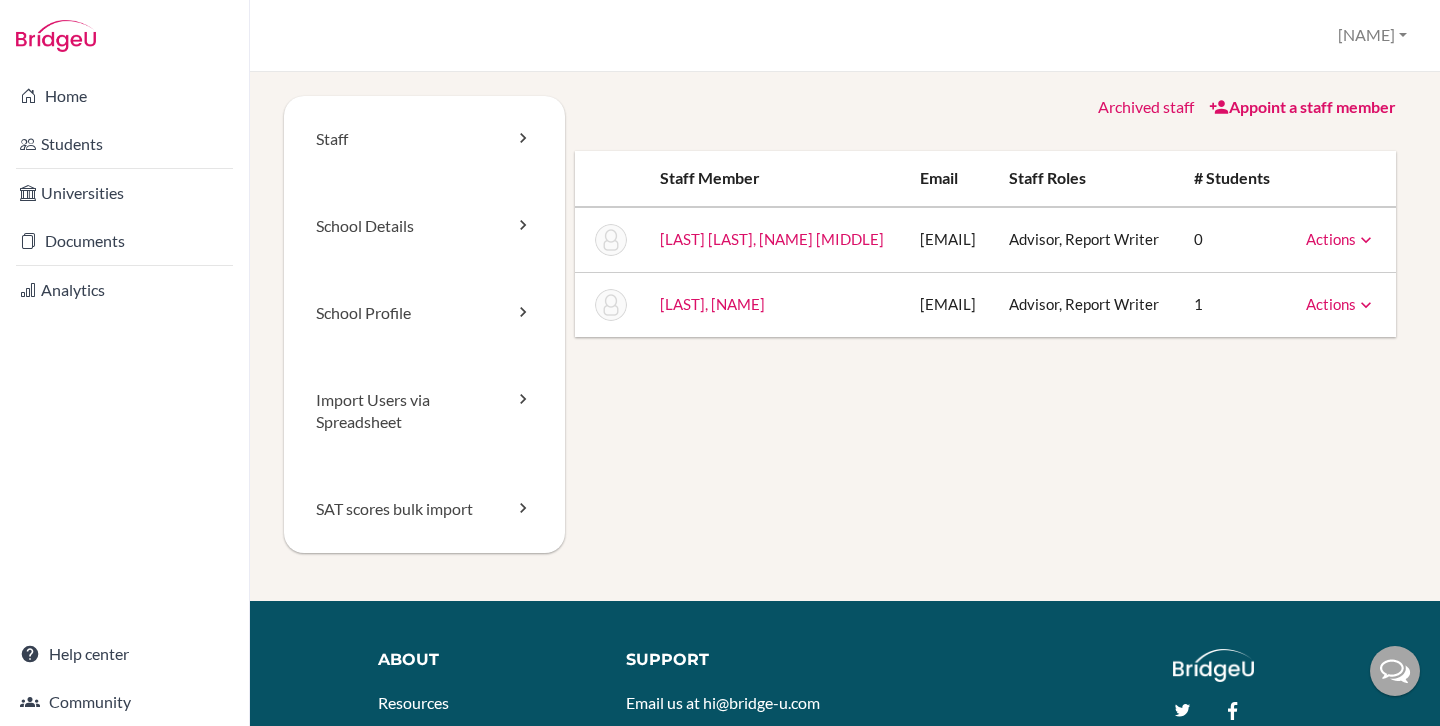 scroll, scrollTop: 0, scrollLeft: 0, axis: both 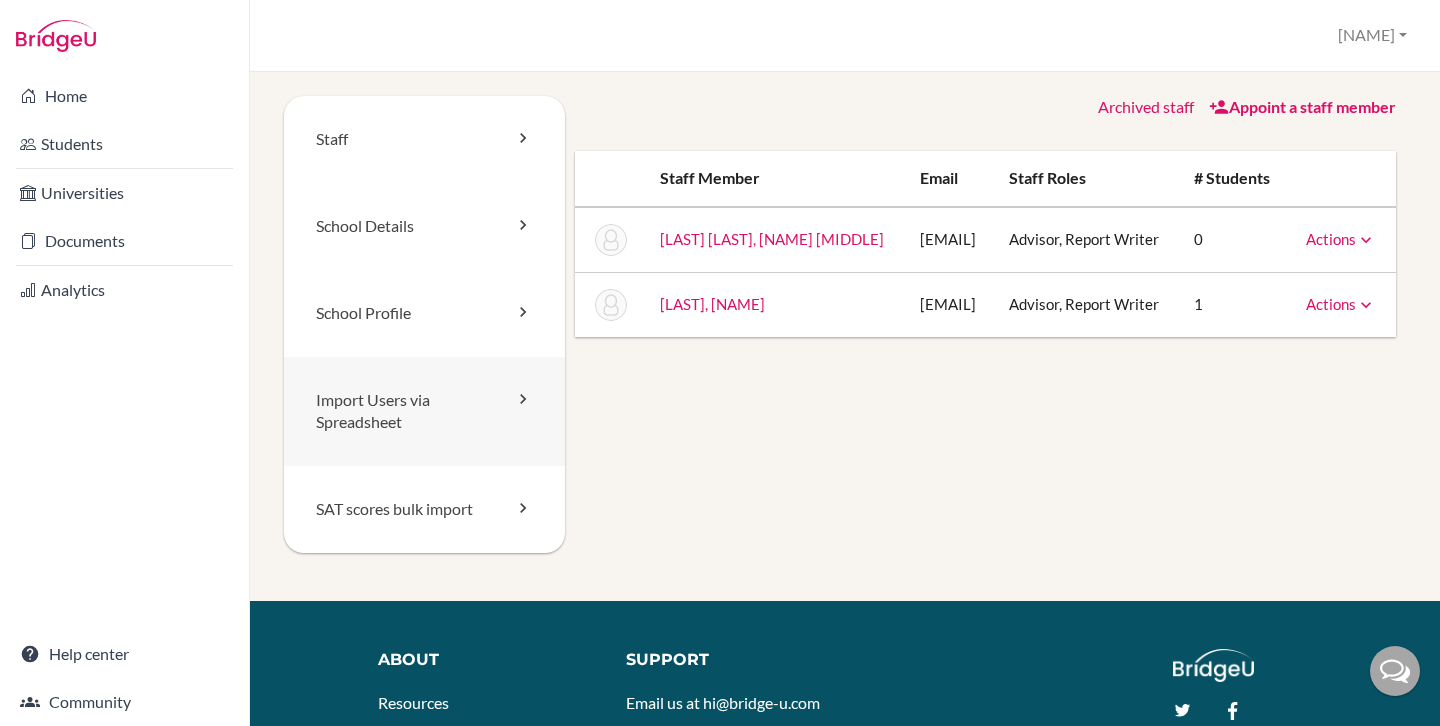 click on "Import Users via Spreadsheet" at bounding box center (424, 412) 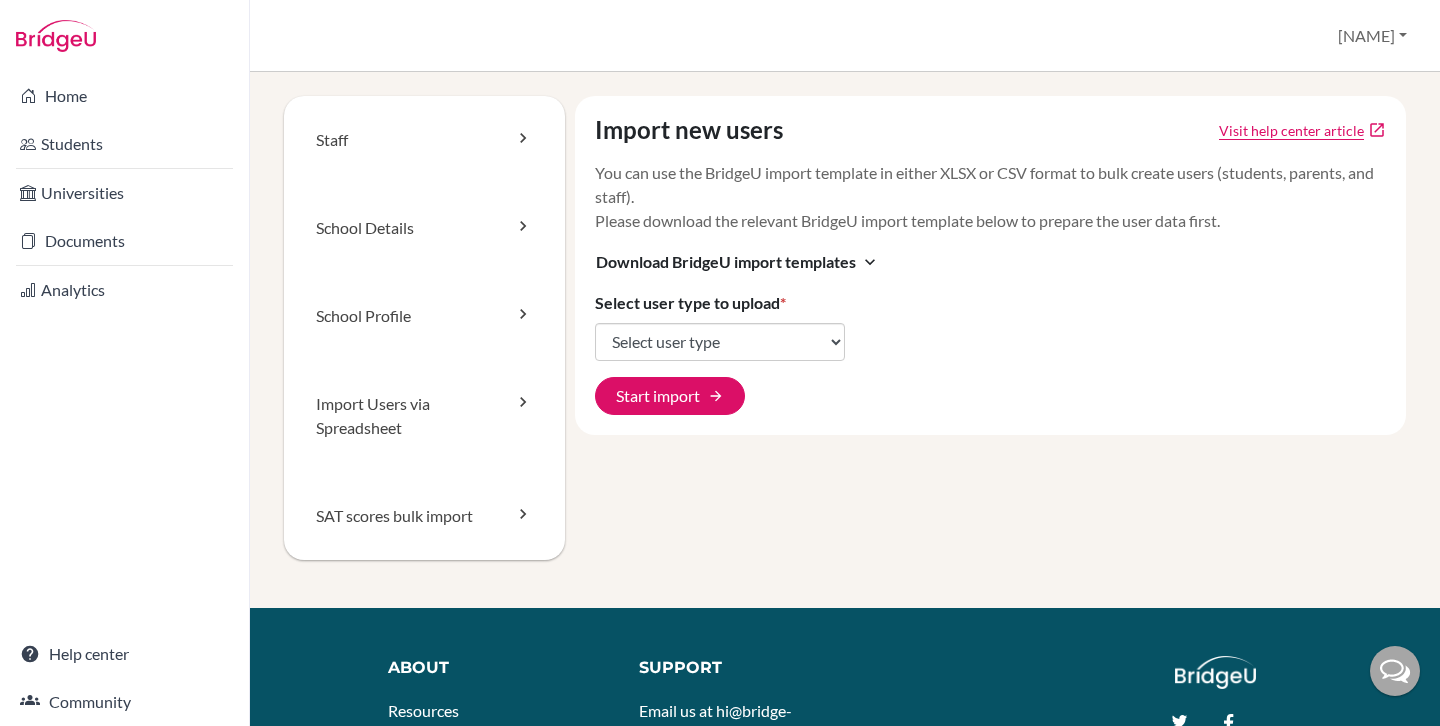 scroll, scrollTop: 0, scrollLeft: 0, axis: both 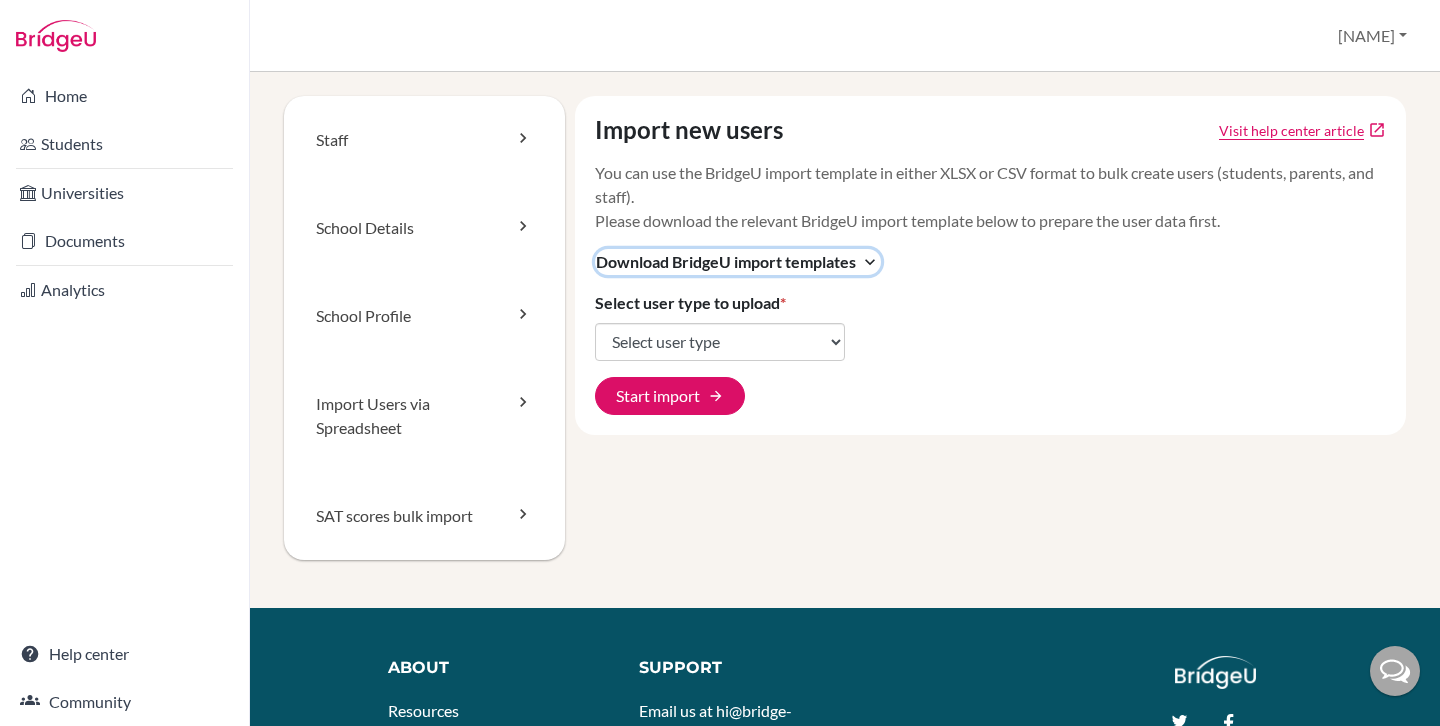 click on "expand_more" at bounding box center [870, 262] 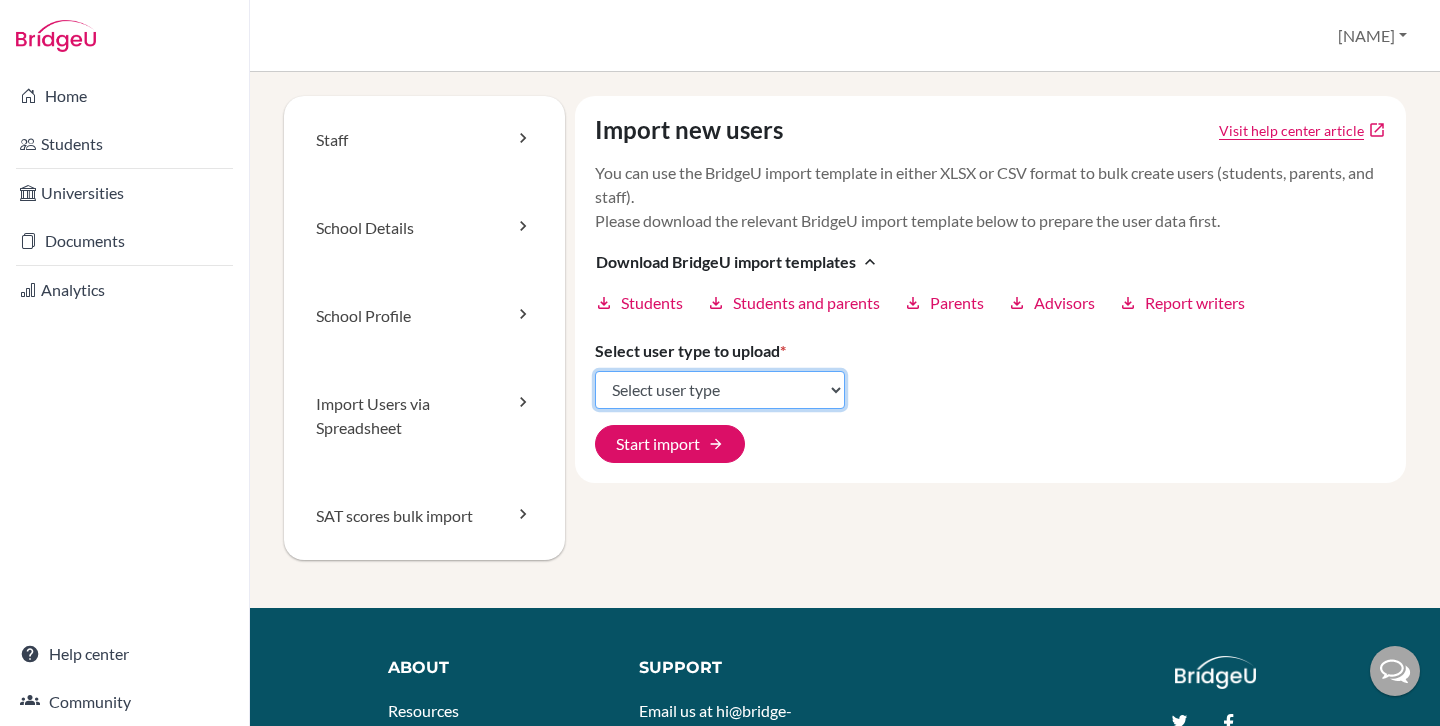 click on "Select user type Students Students and parents Parents Advisors Report writers" 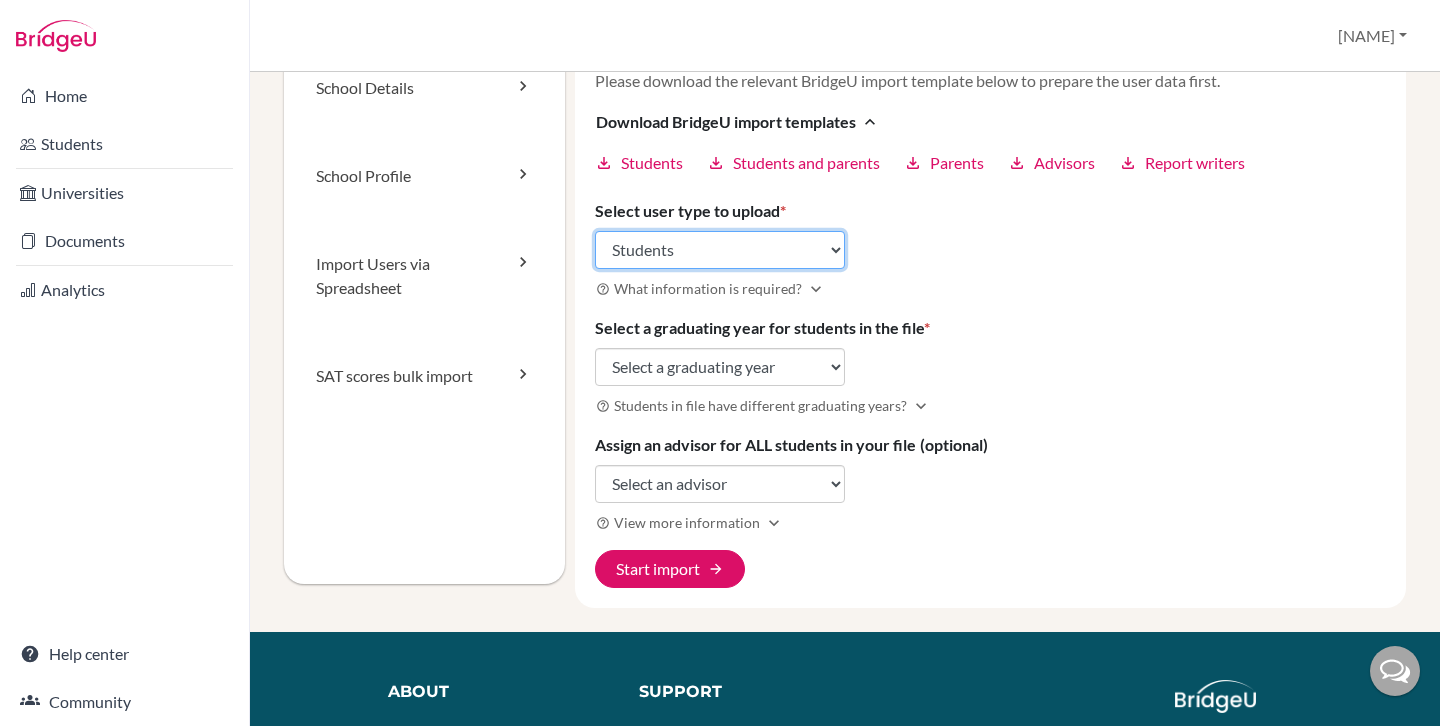 scroll, scrollTop: 142, scrollLeft: 0, axis: vertical 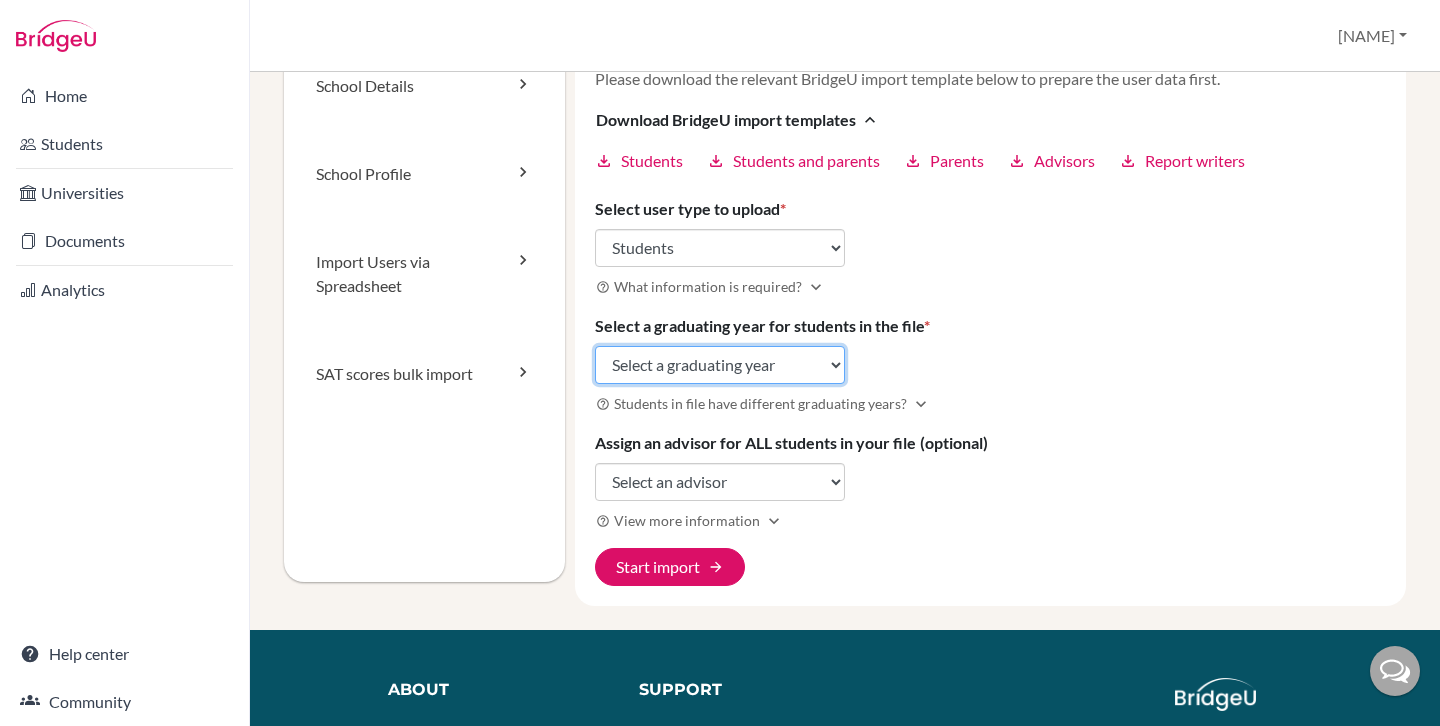 click on "Select a graduating year 2024 2025 2026 2027 2028 2029" 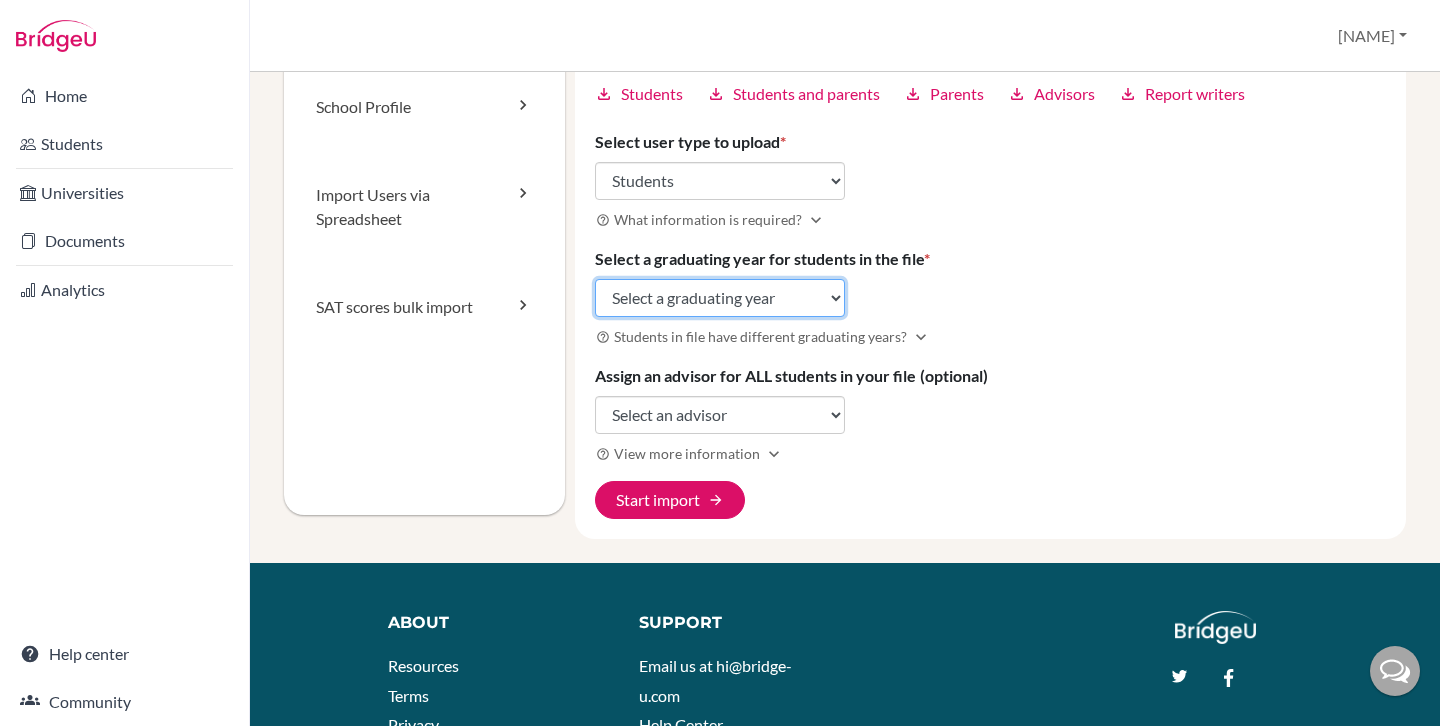 scroll, scrollTop: 212, scrollLeft: 0, axis: vertical 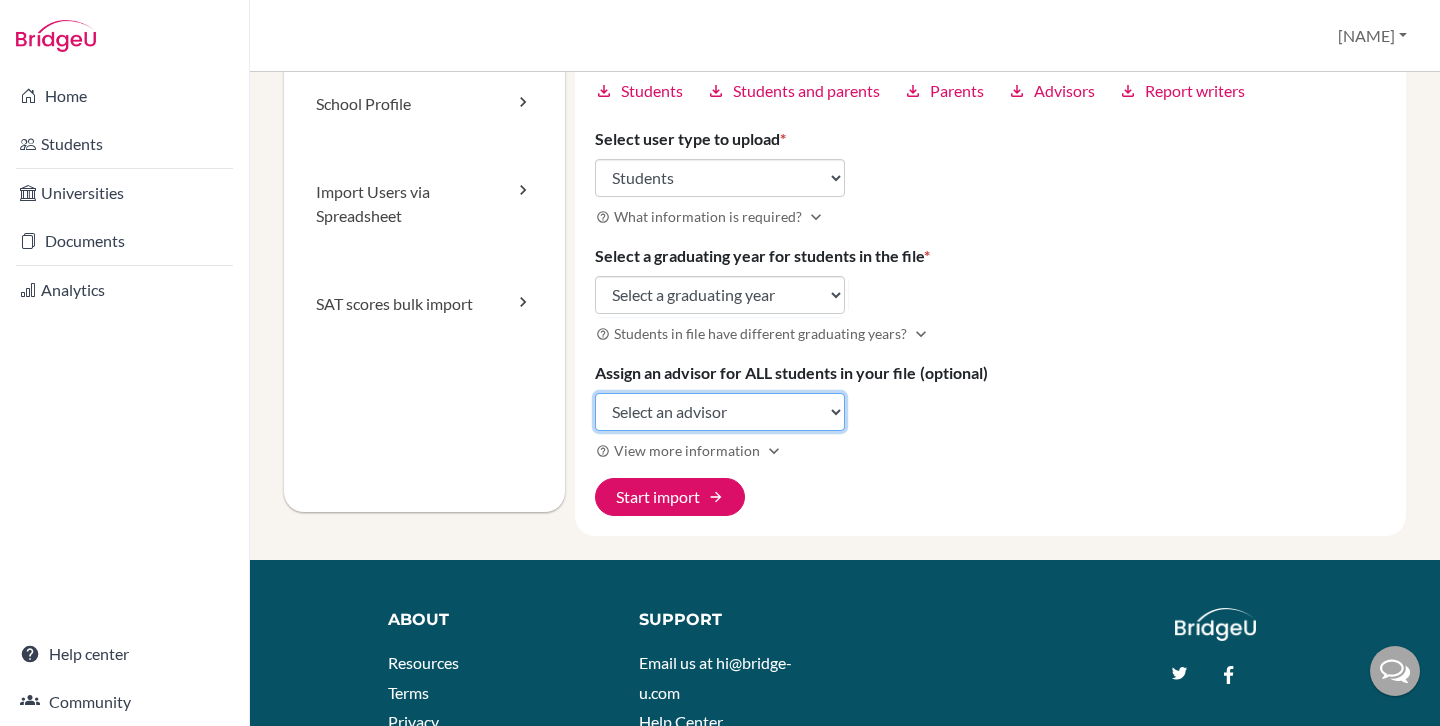 click on "Select an advisor Liliana Patricia Gomez Murillo Fabian Infante" 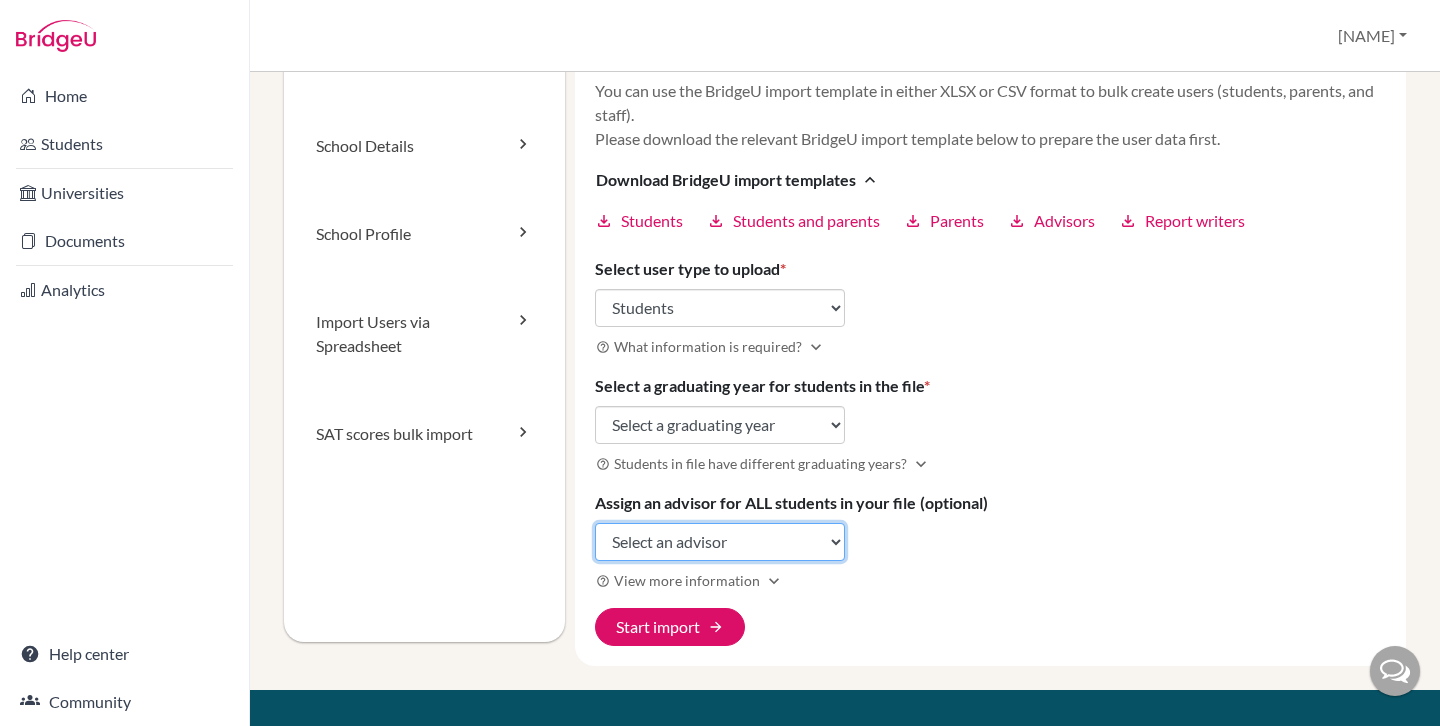 scroll, scrollTop: 0, scrollLeft: 0, axis: both 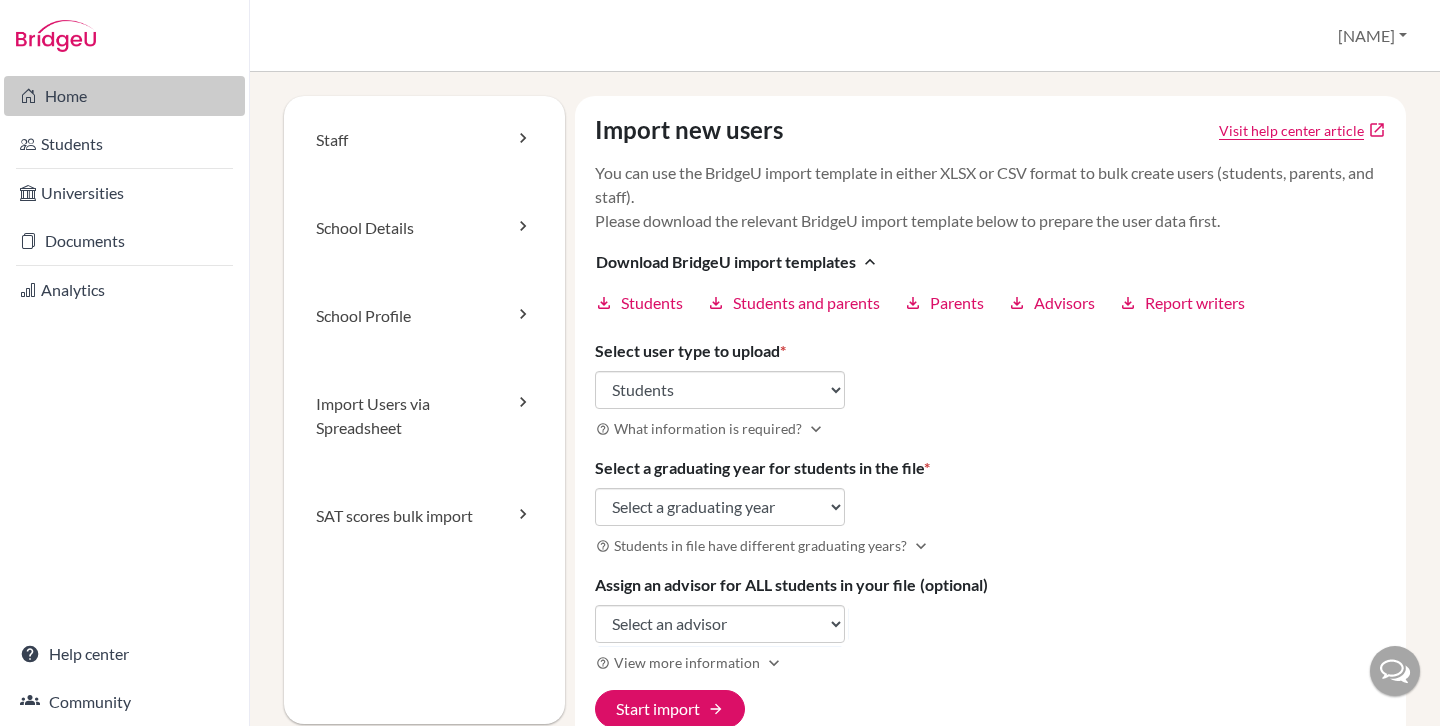 click on "Home" at bounding box center (124, 96) 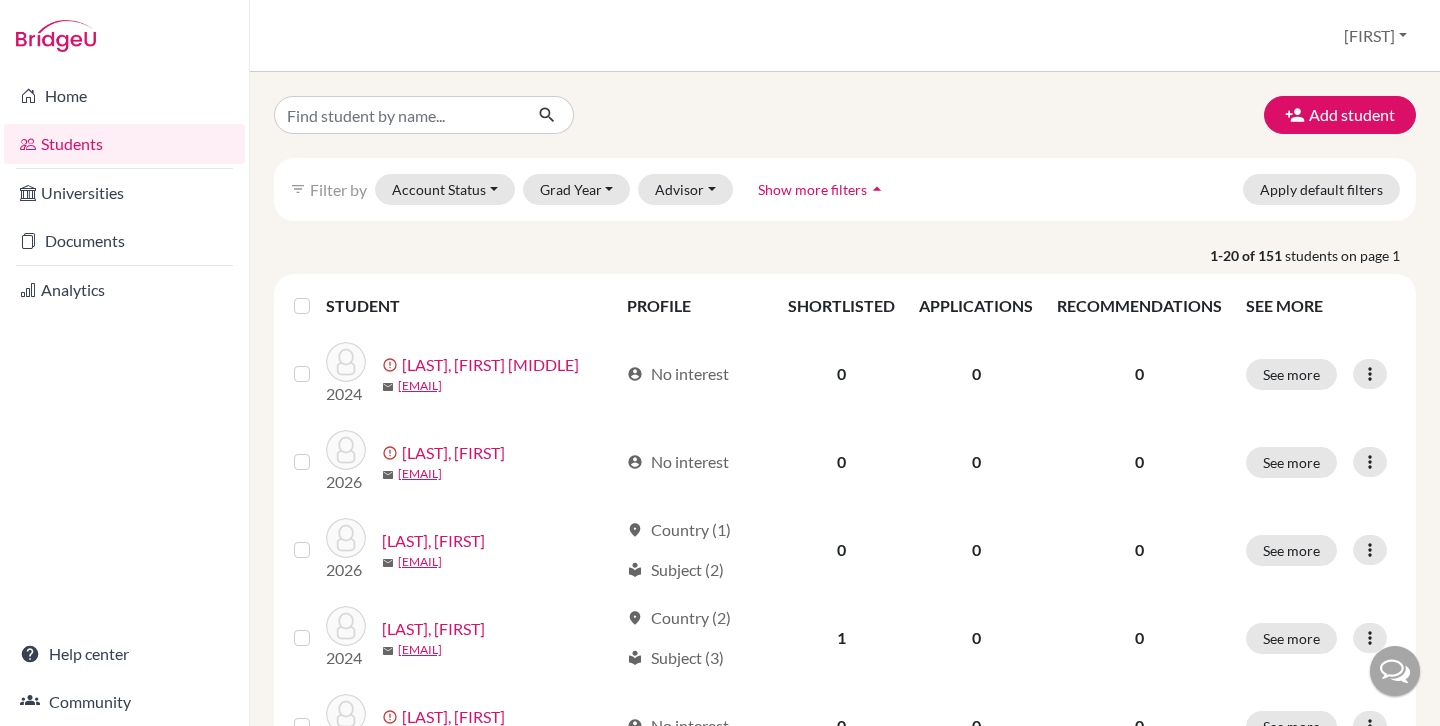 scroll, scrollTop: 0, scrollLeft: 0, axis: both 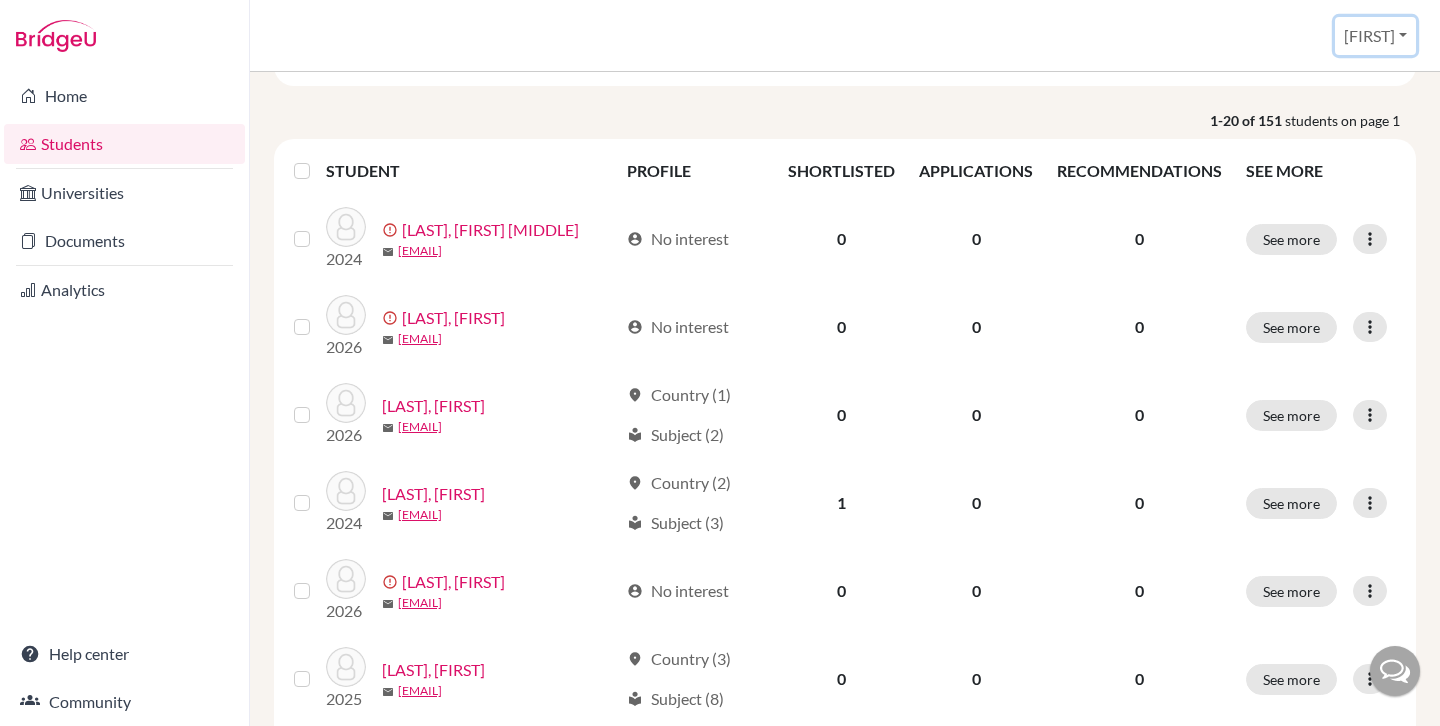 click on "[FIRST]" at bounding box center [1375, 36] 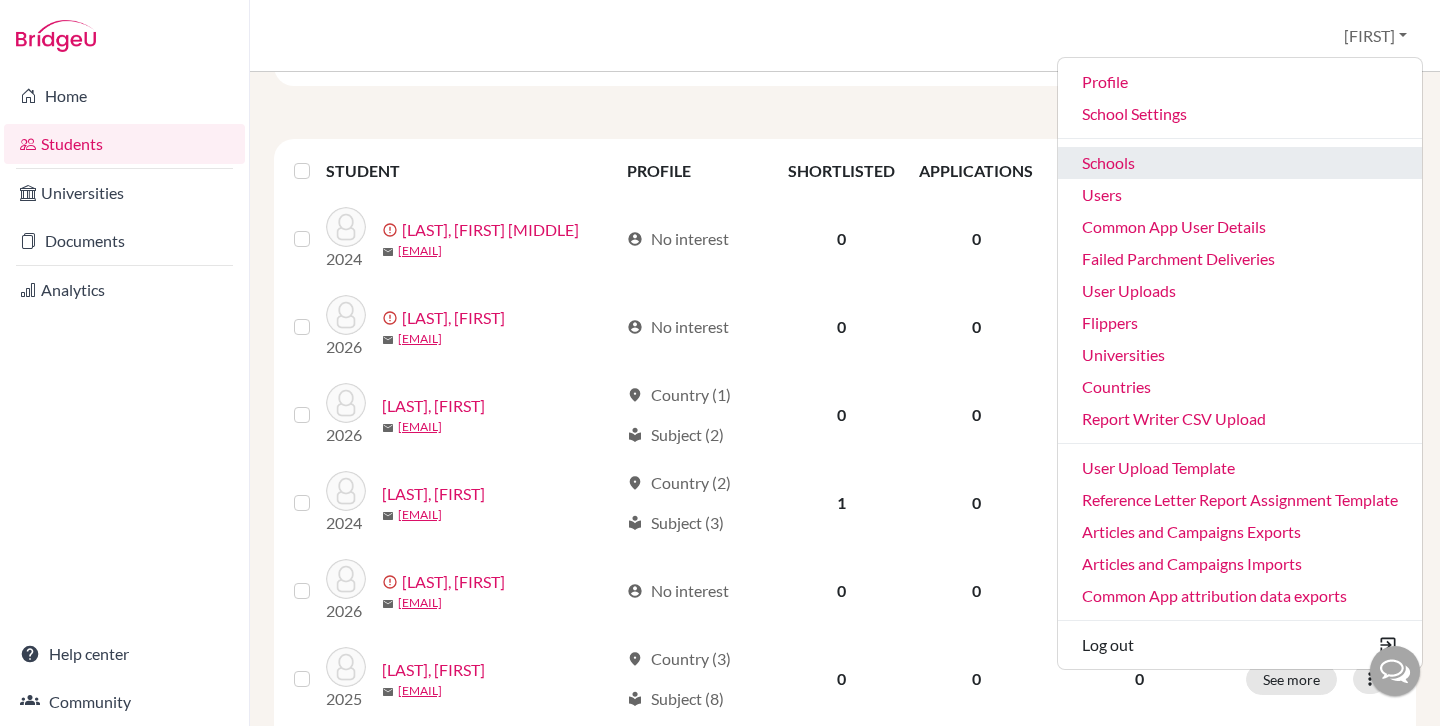 click on "Schools" at bounding box center (1240, 163) 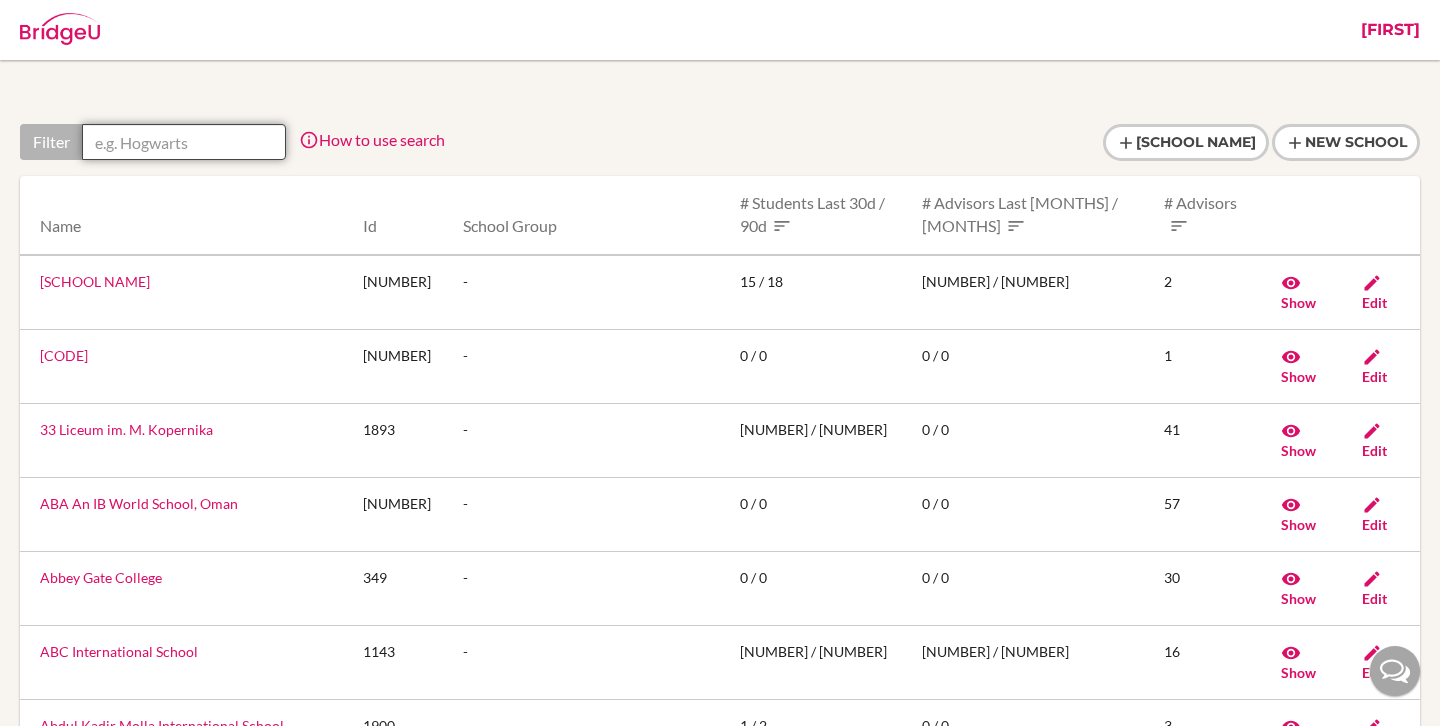scroll, scrollTop: 0, scrollLeft: 0, axis: both 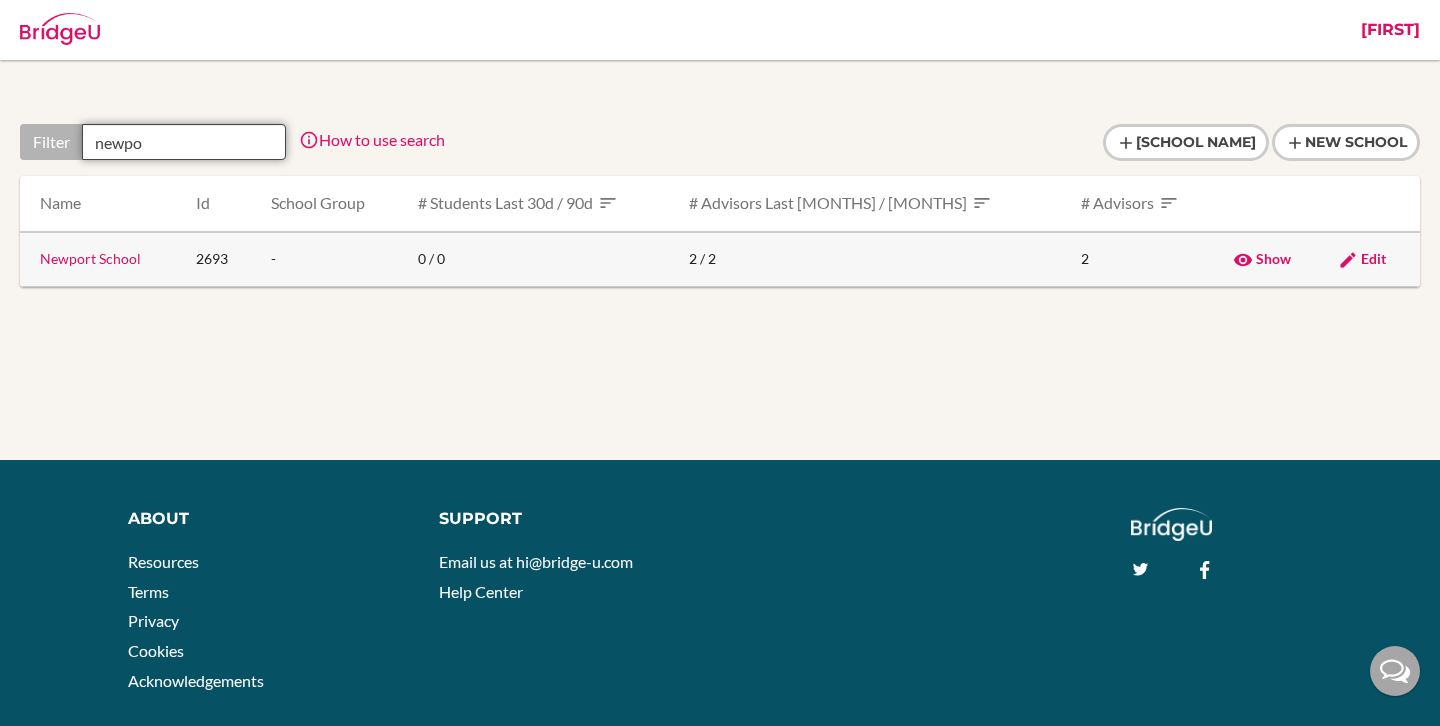 type on "newpo" 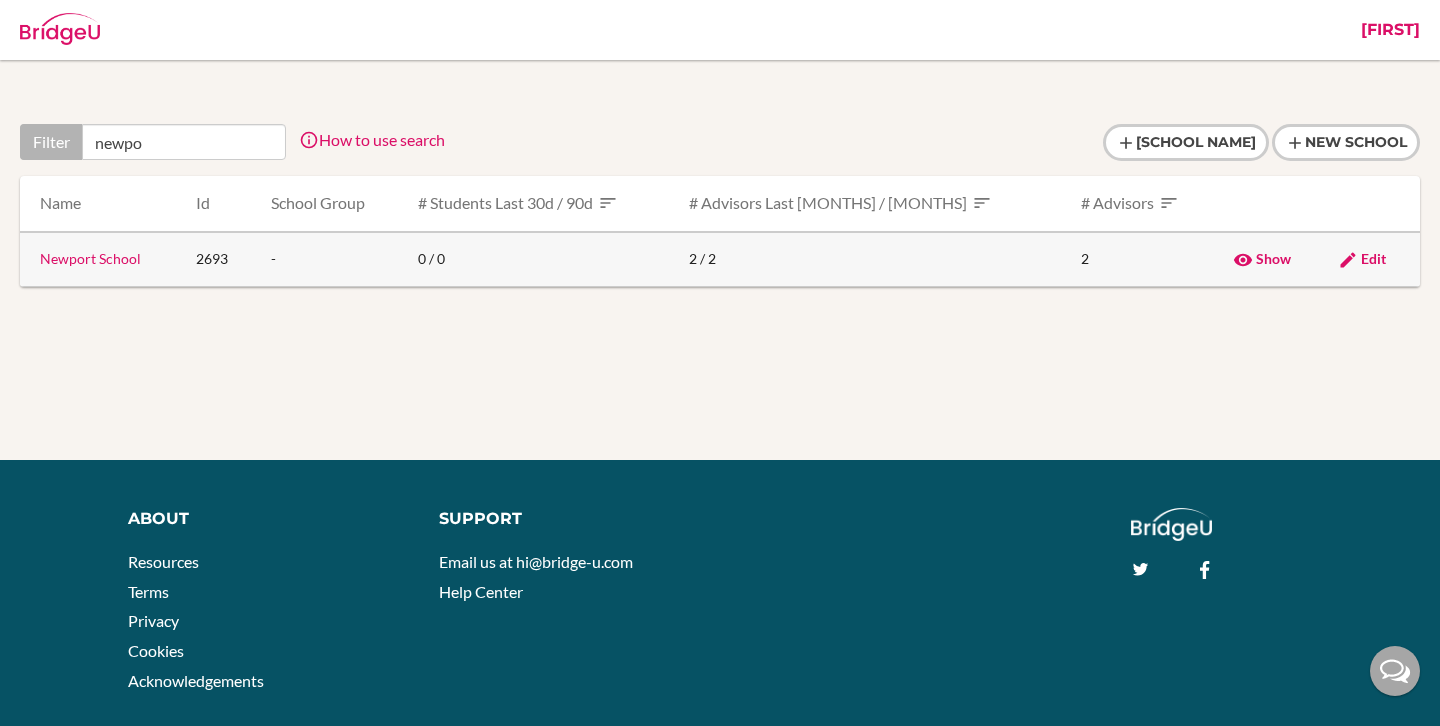 click on "Newport School" at bounding box center (90, 258) 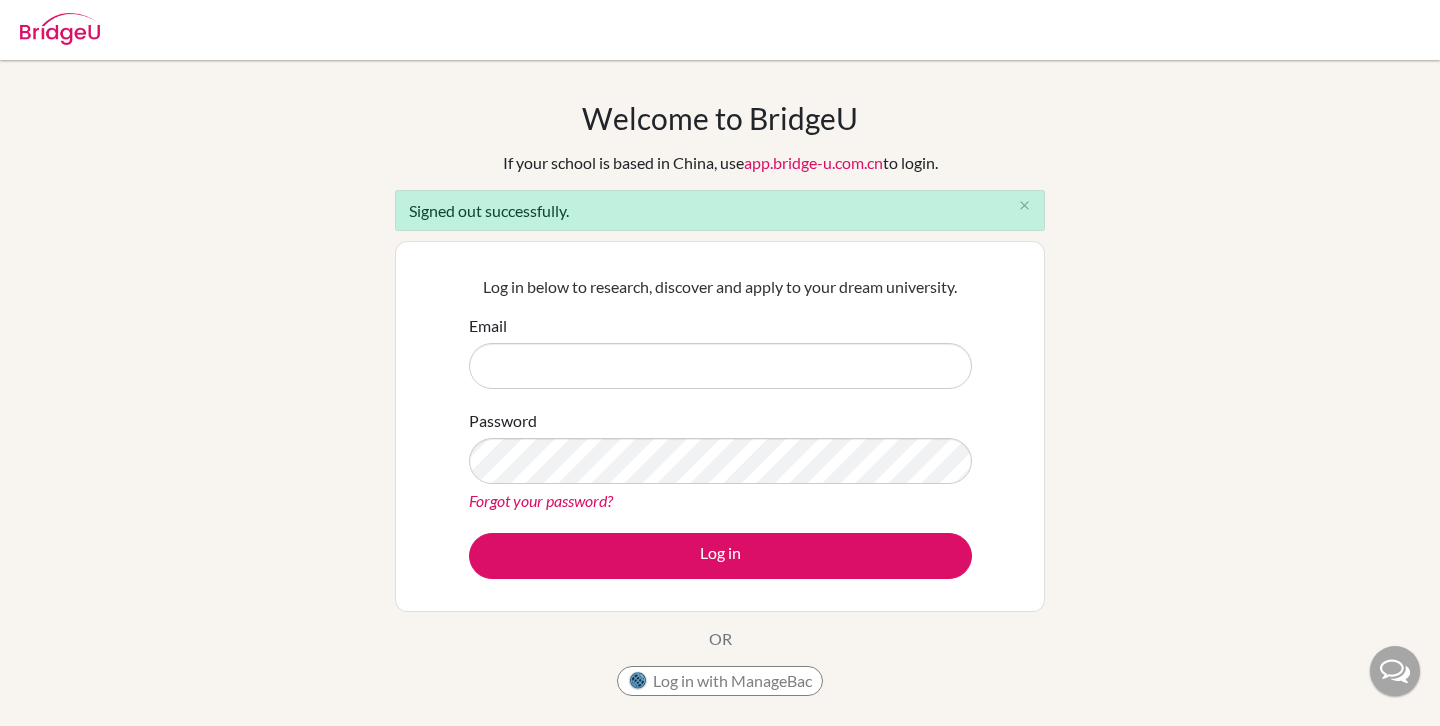 scroll, scrollTop: 0, scrollLeft: 0, axis: both 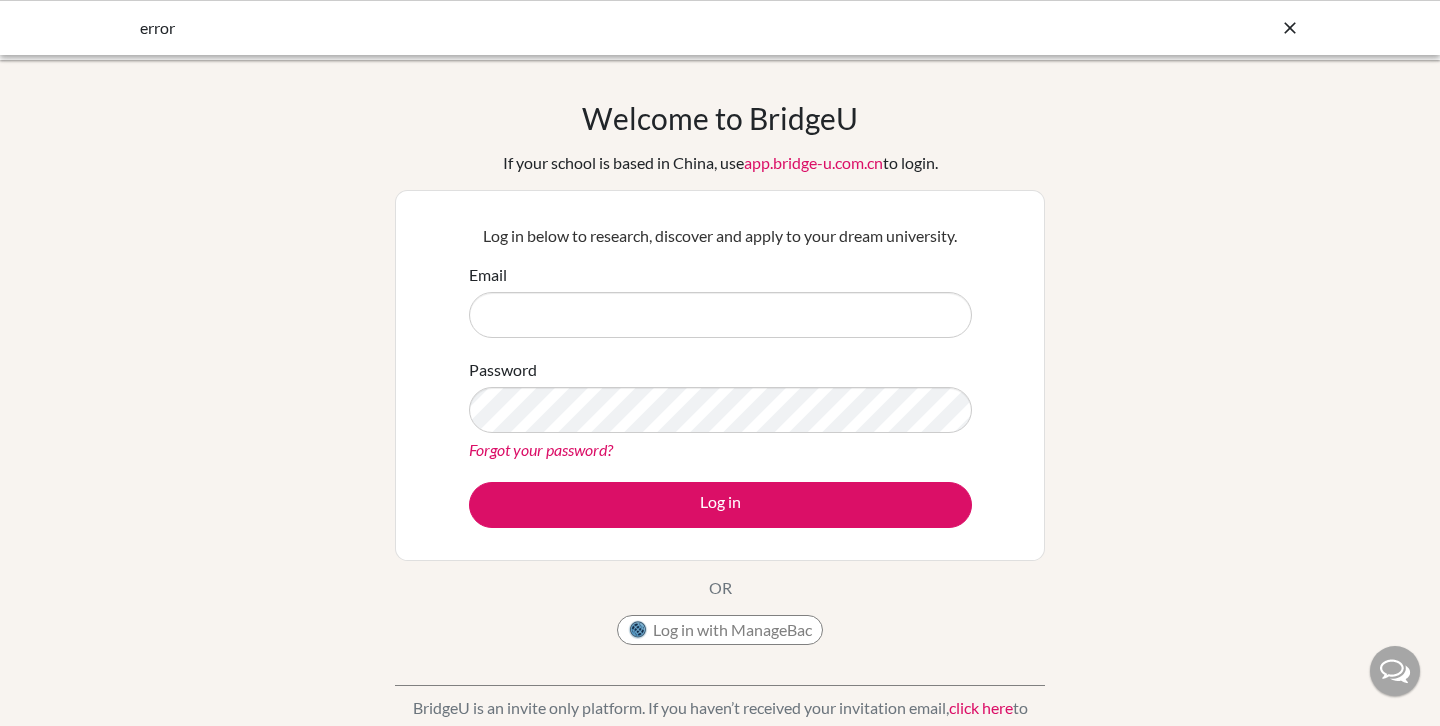 click at bounding box center [1290, 28] 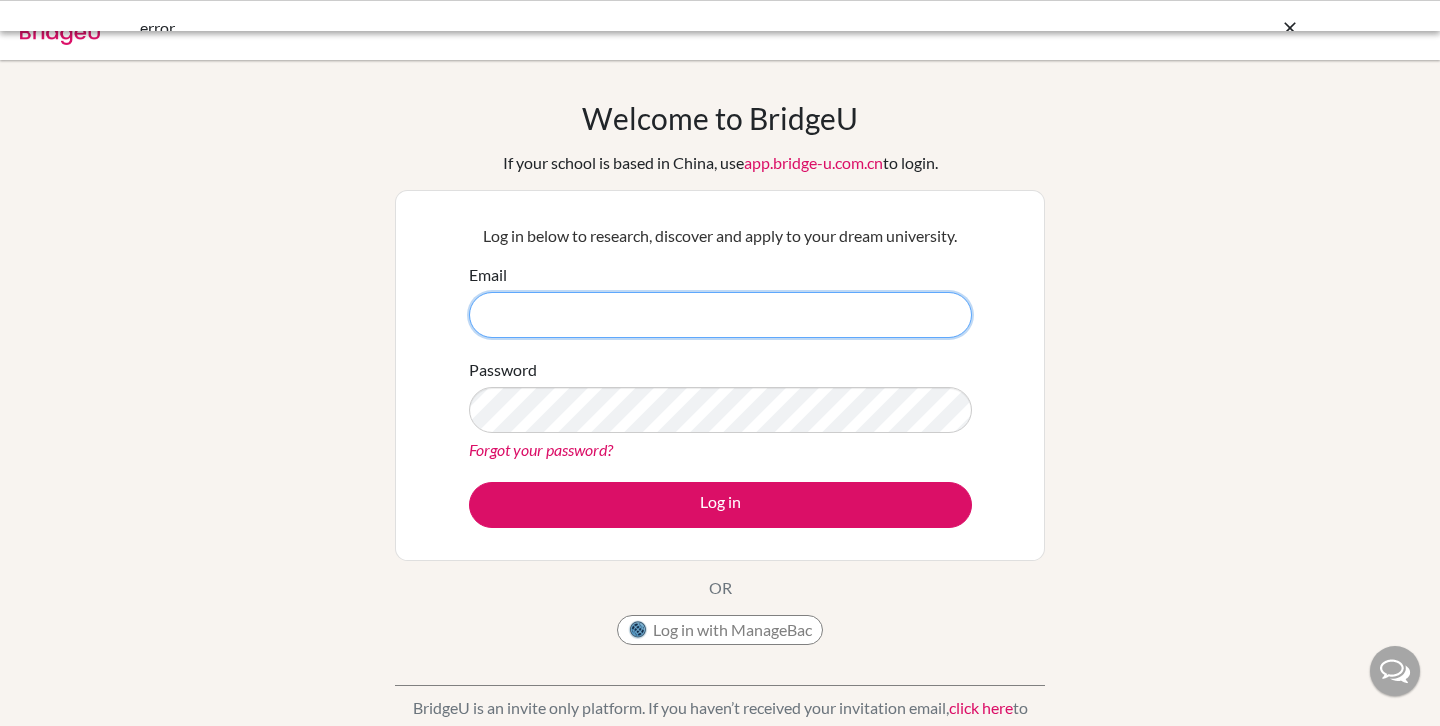 click on "Email" at bounding box center [720, 315] 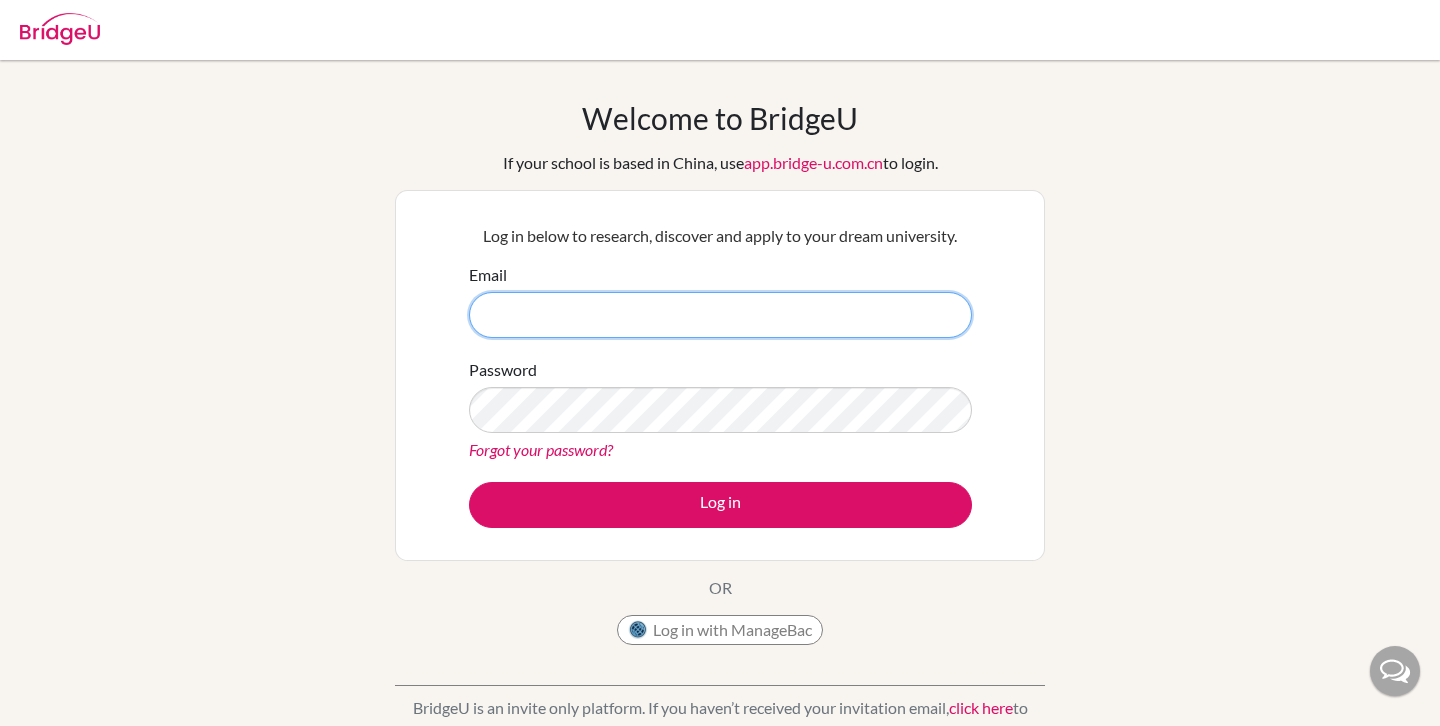 type on "[FIRST].[LAST]+[WORD]@[DOMAIN]" 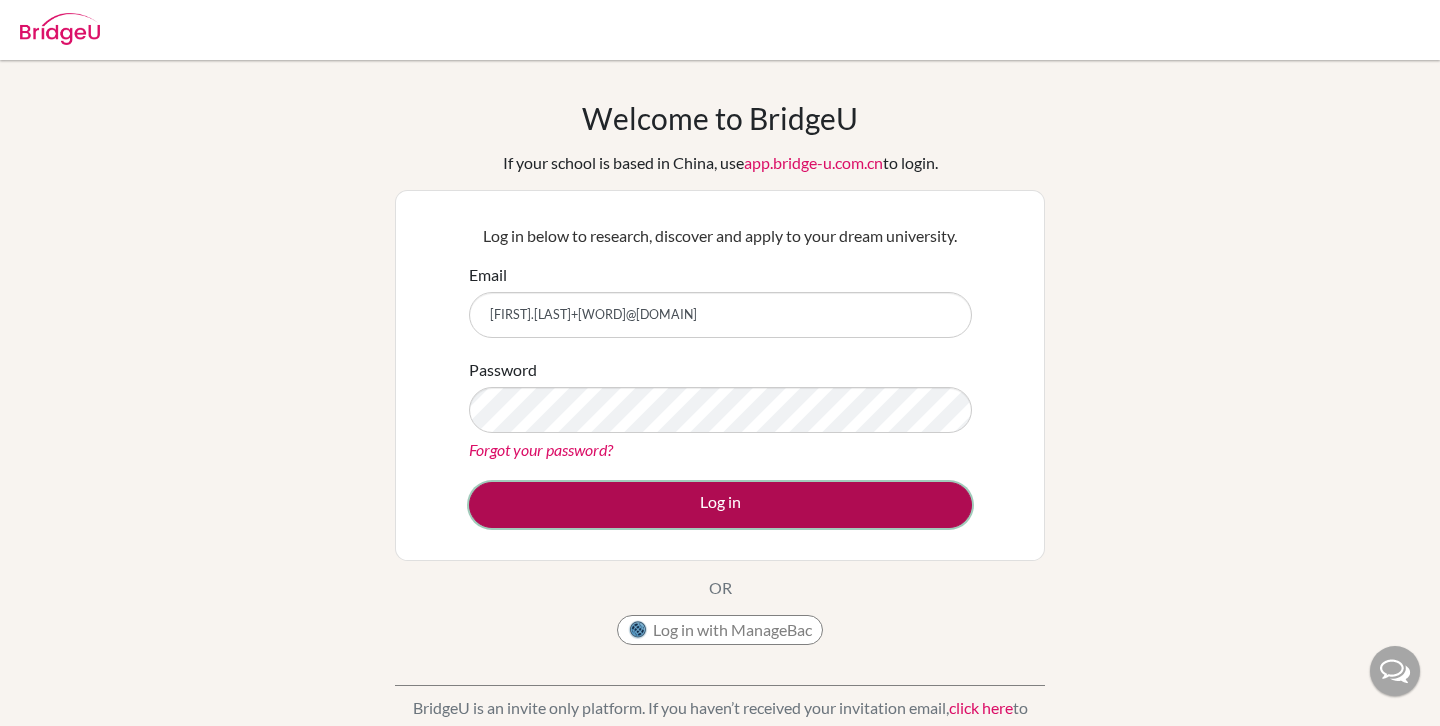 click on "Log in" at bounding box center (720, 505) 